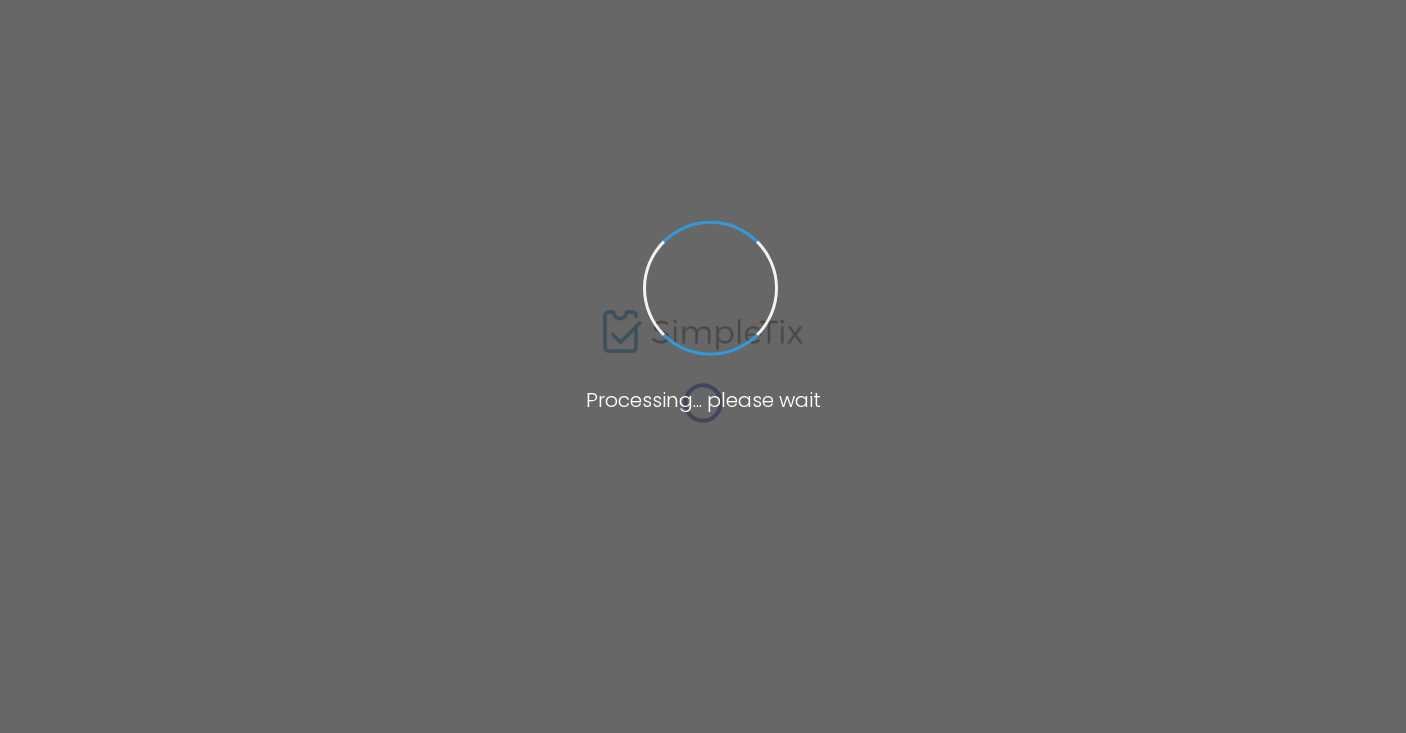 scroll, scrollTop: 0, scrollLeft: 0, axis: both 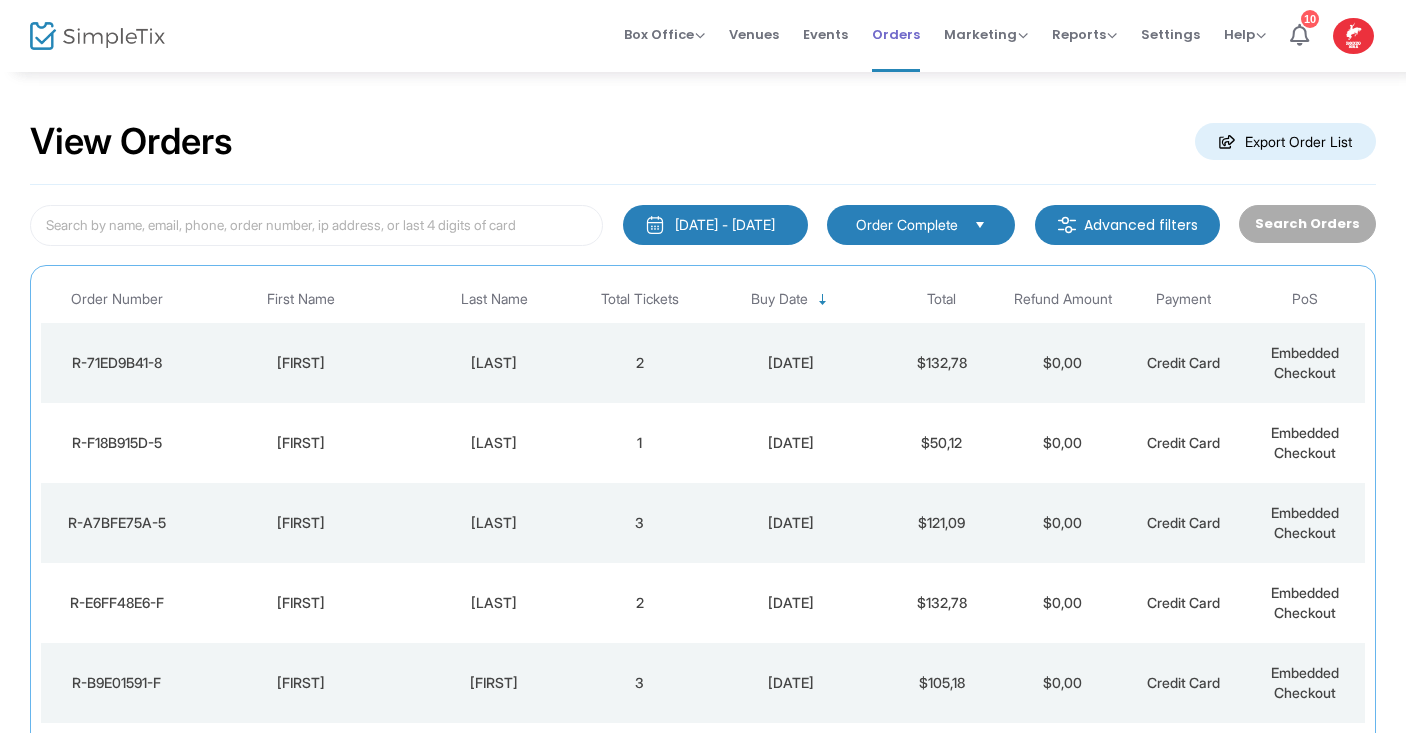 click on "Orders" at bounding box center [896, 34] 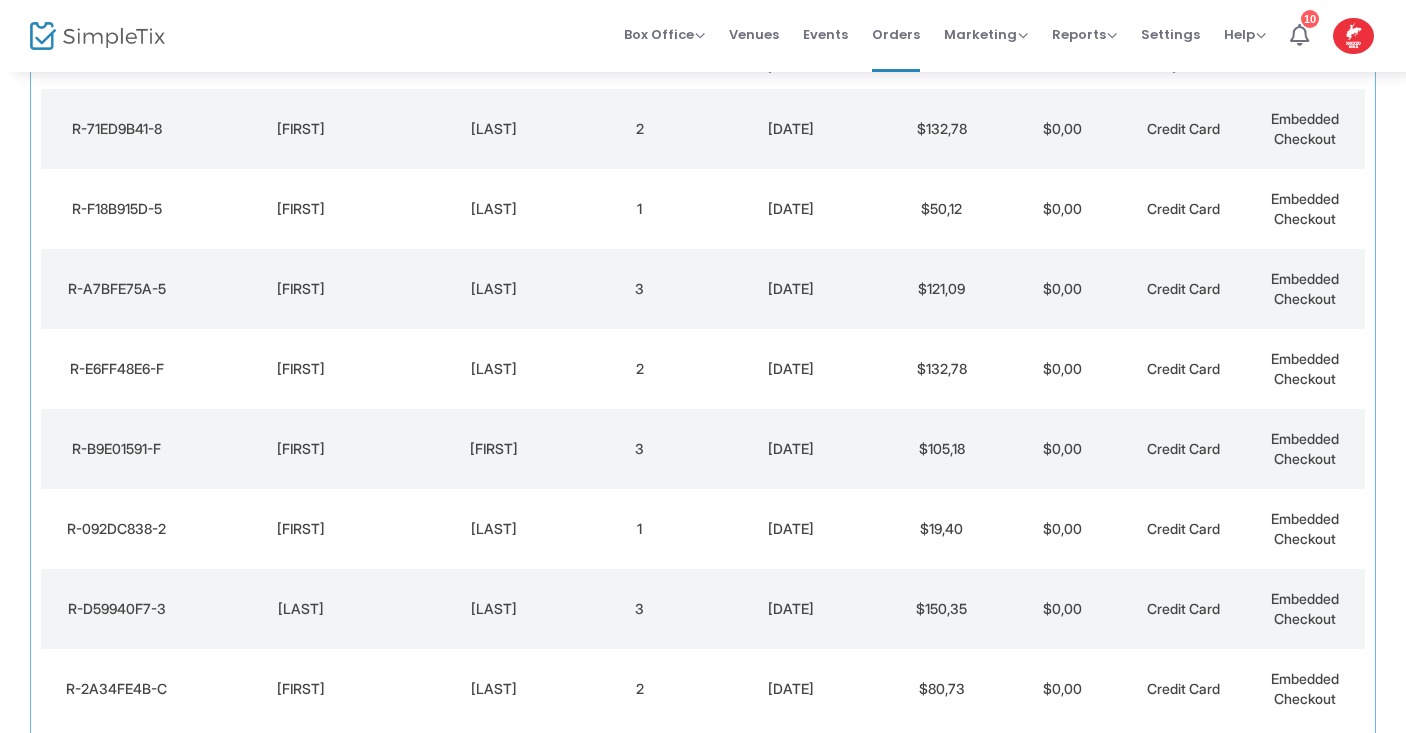 scroll, scrollTop: 425, scrollLeft: 0, axis: vertical 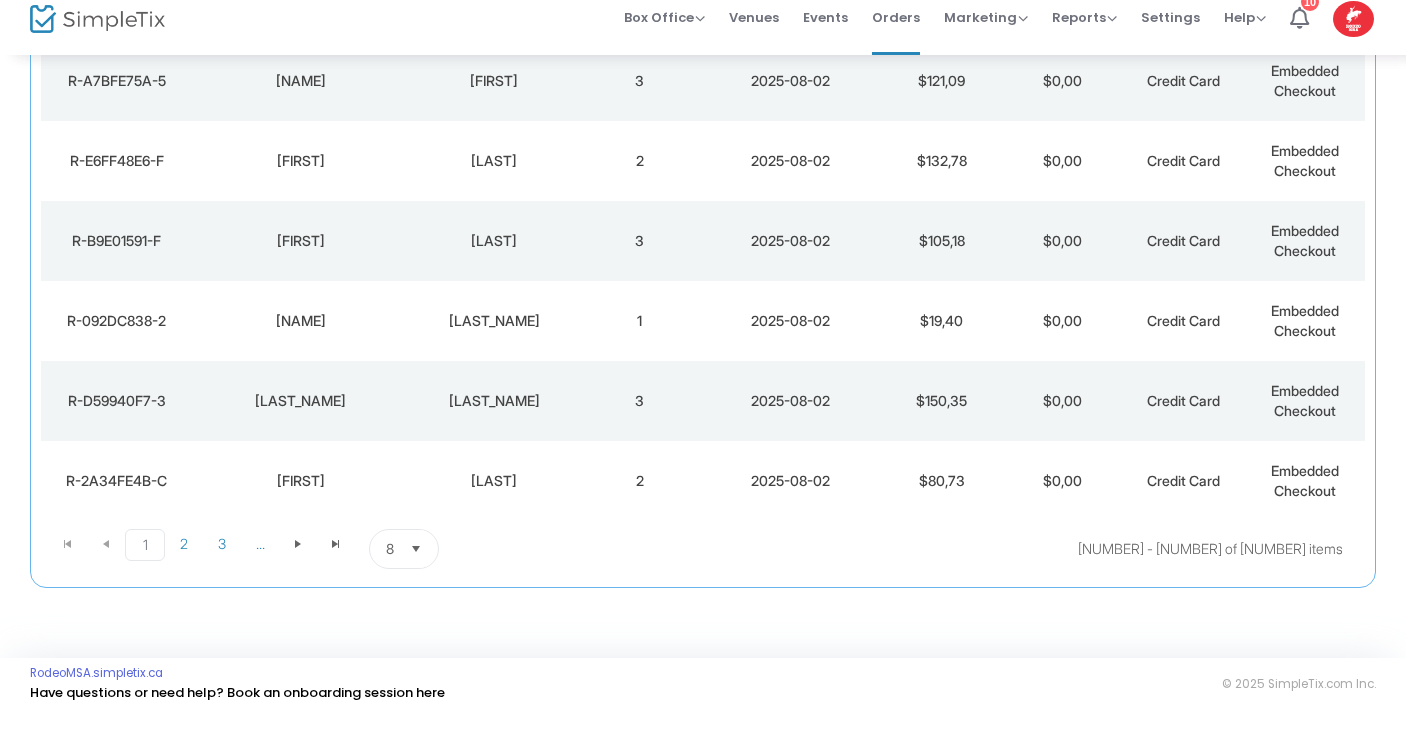 click at bounding box center (416, 566) 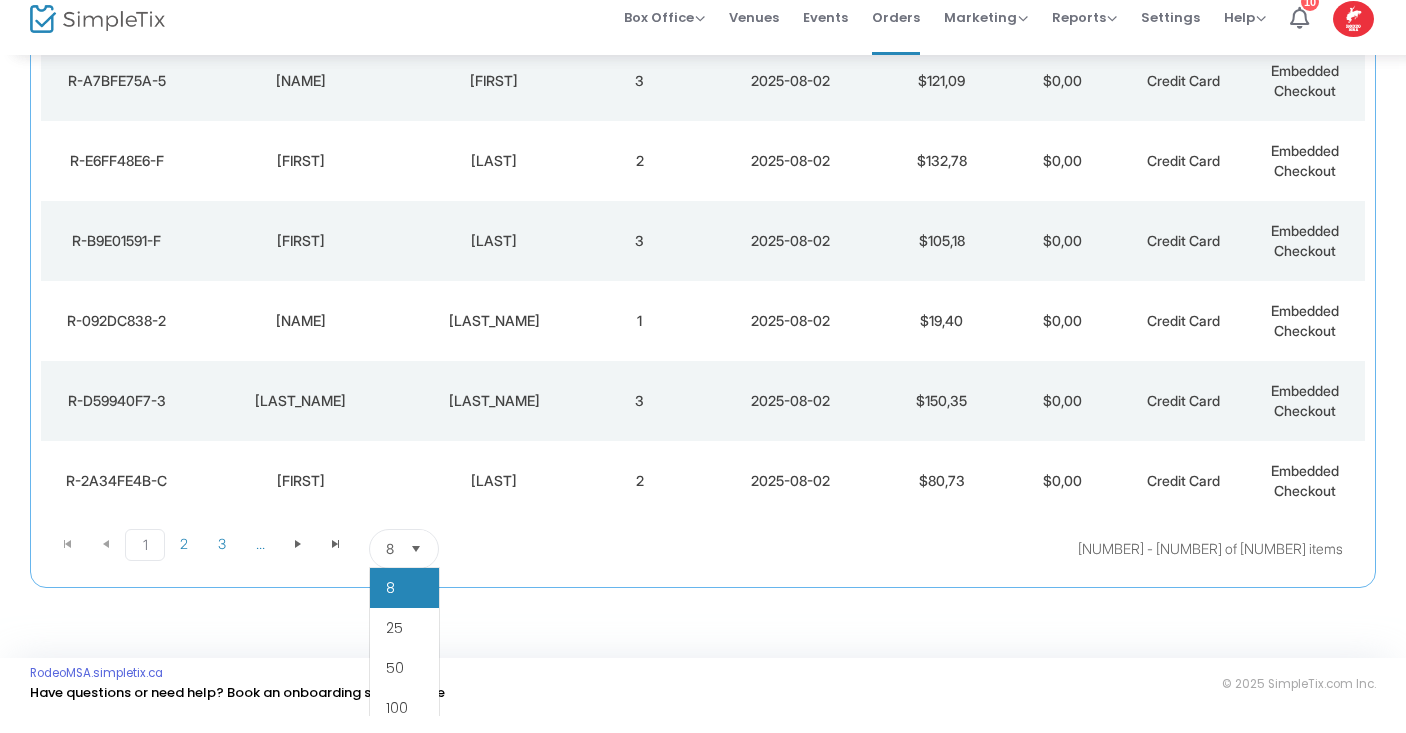 scroll, scrollTop: 438, scrollLeft: 0, axis: vertical 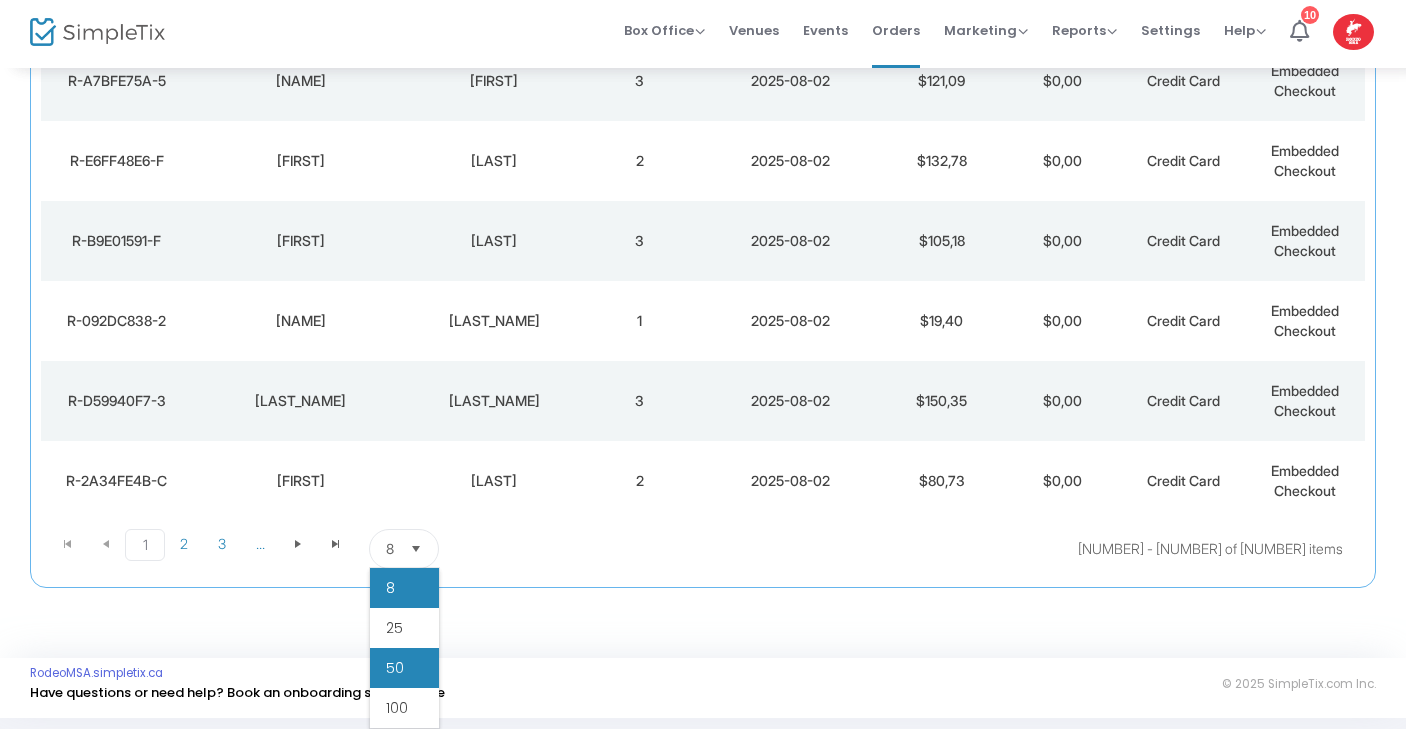 click on "50" at bounding box center [404, 672] 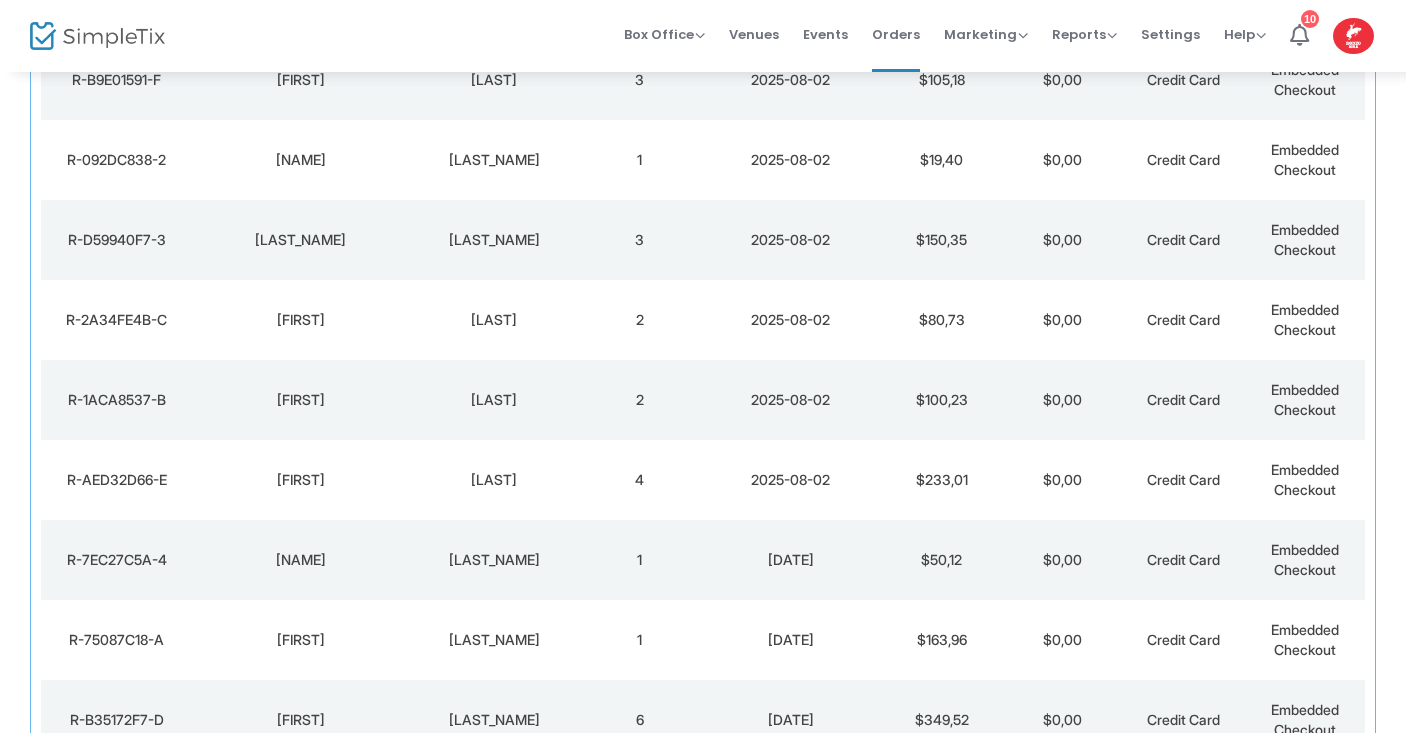scroll, scrollTop: 602, scrollLeft: 0, axis: vertical 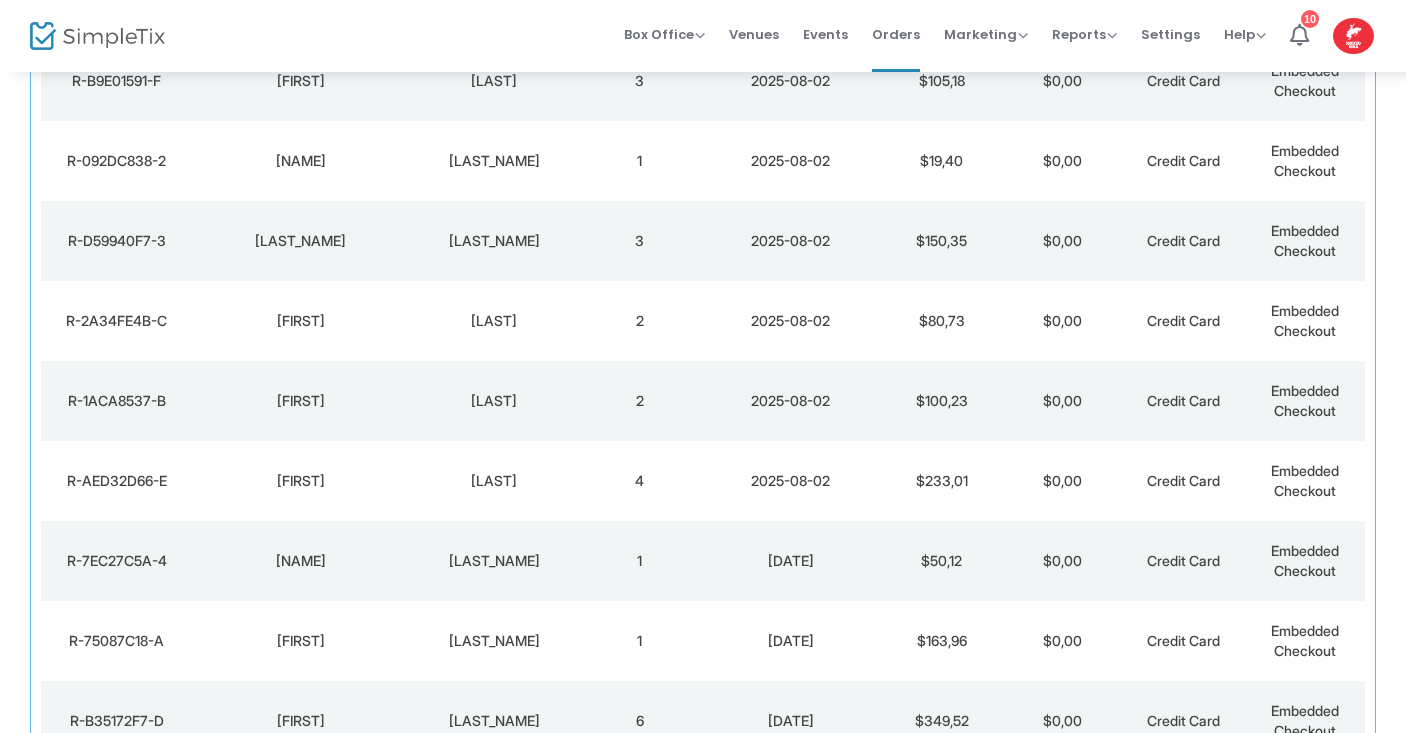 click on "Goulet" 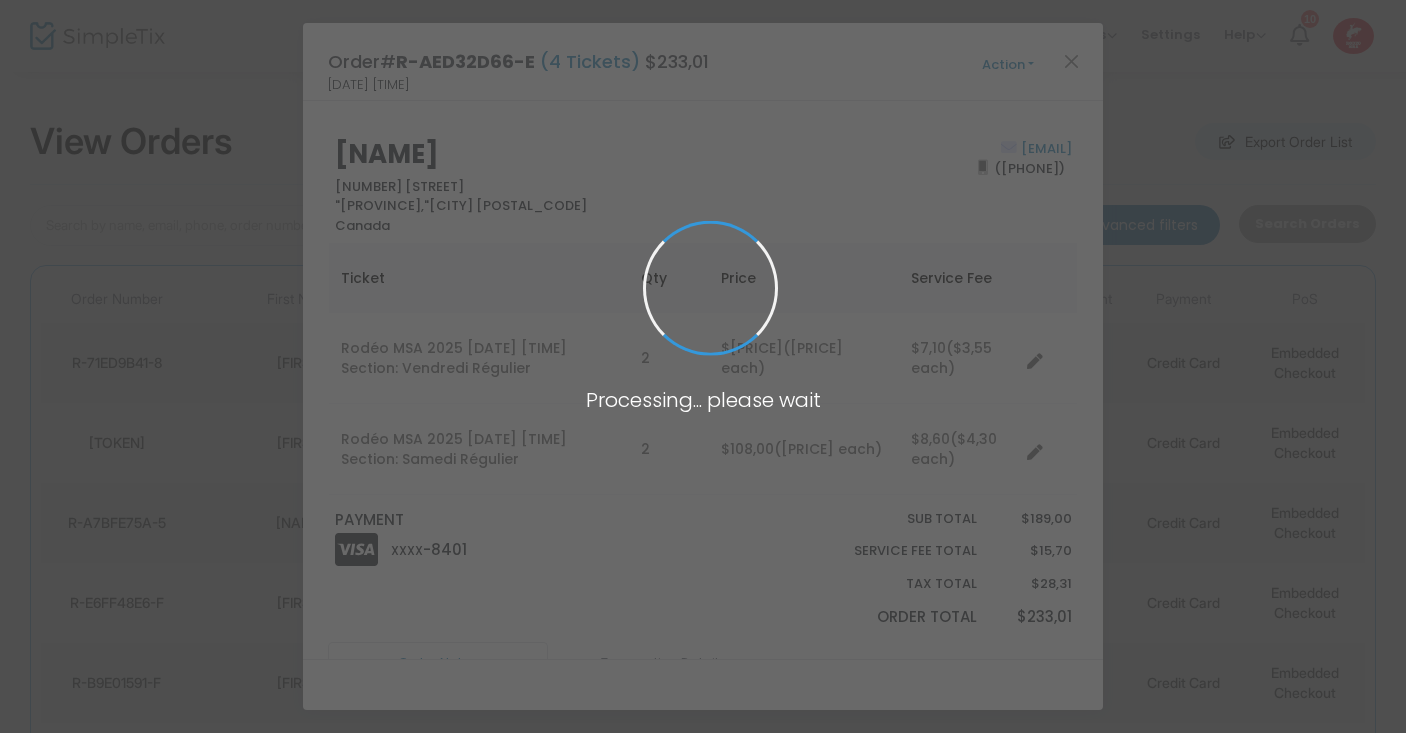 scroll, scrollTop: 0, scrollLeft: 0, axis: both 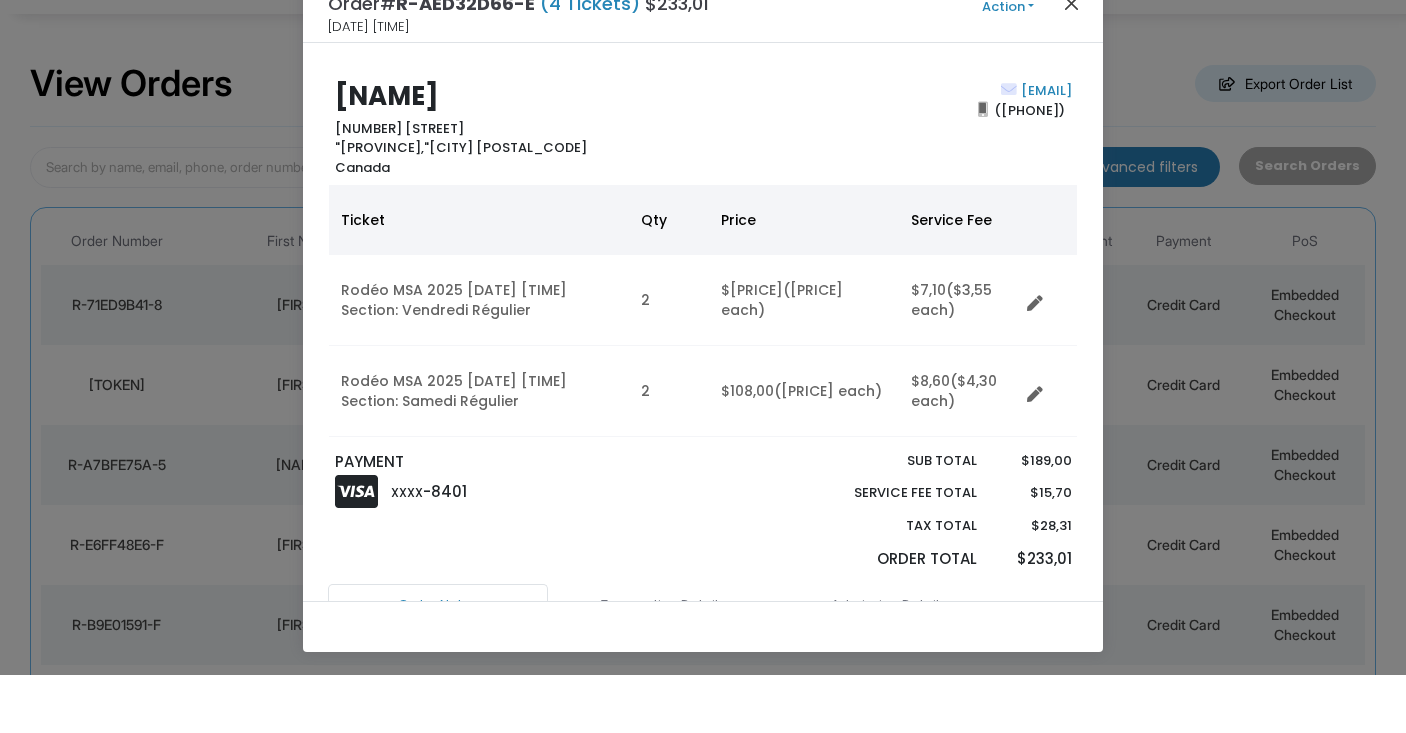 click 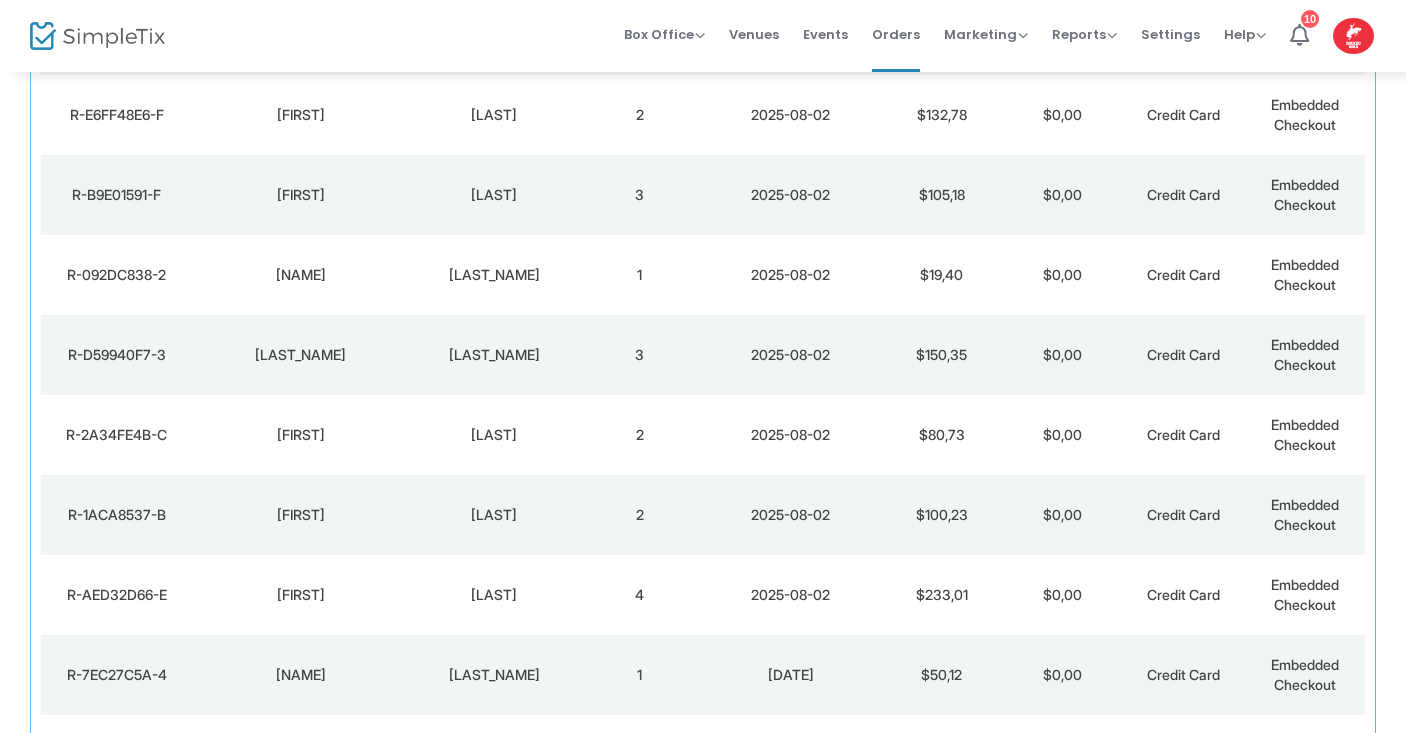 scroll, scrollTop: 485, scrollLeft: 0, axis: vertical 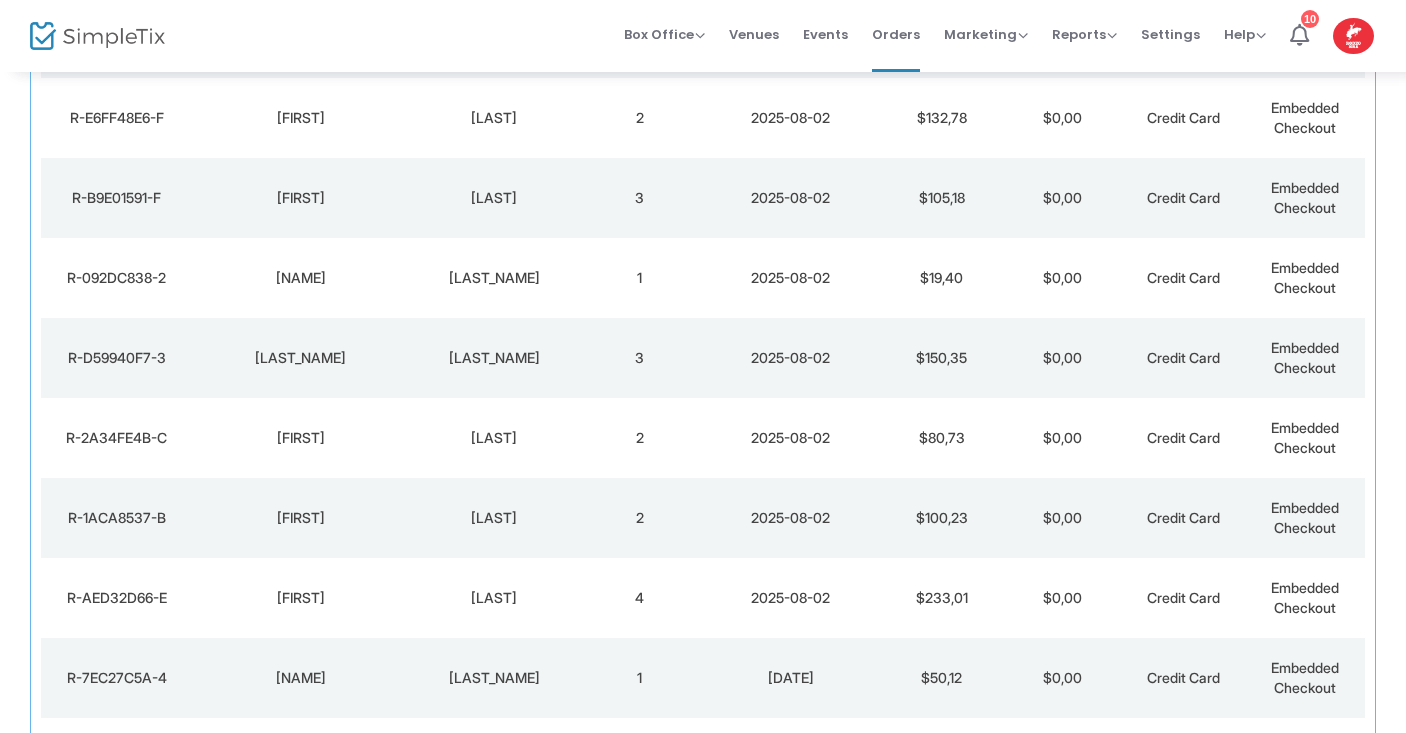 click on "Lavoie" 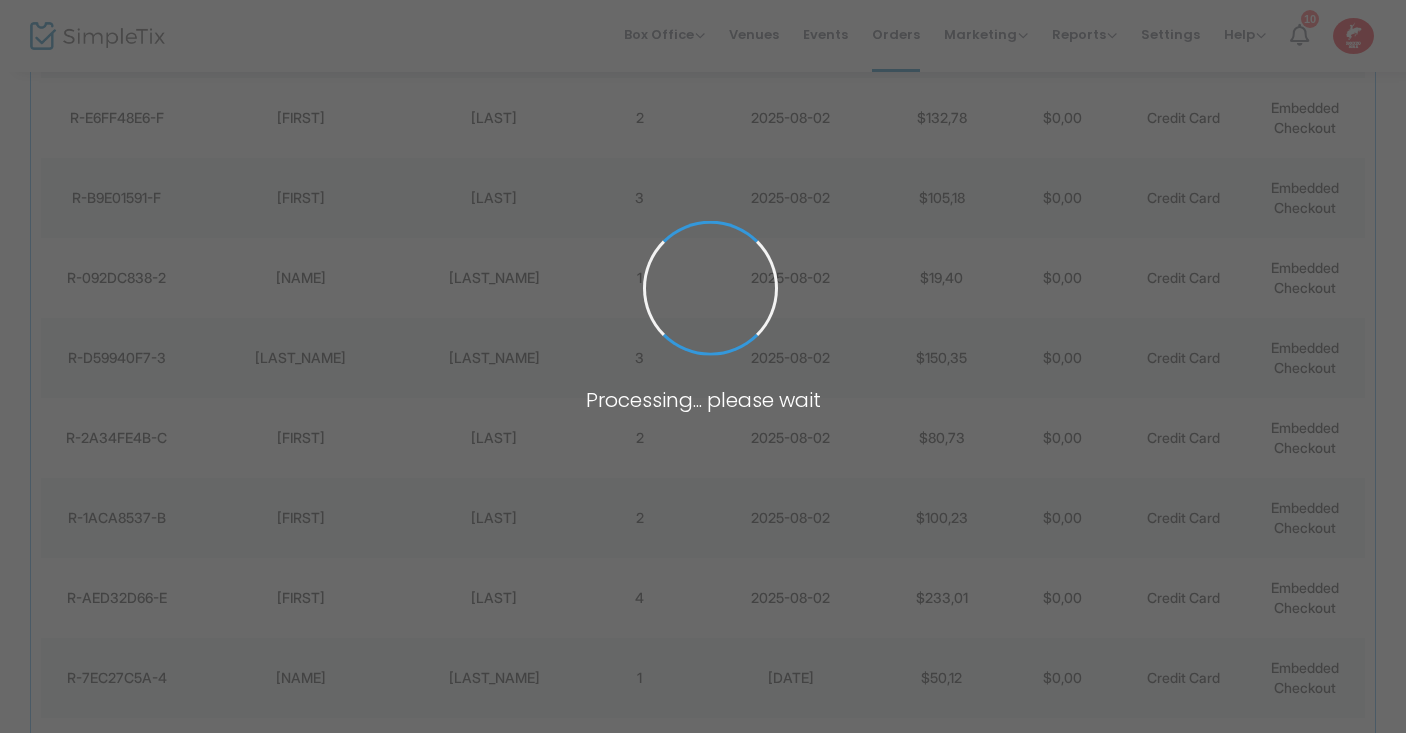 click at bounding box center [703, 366] 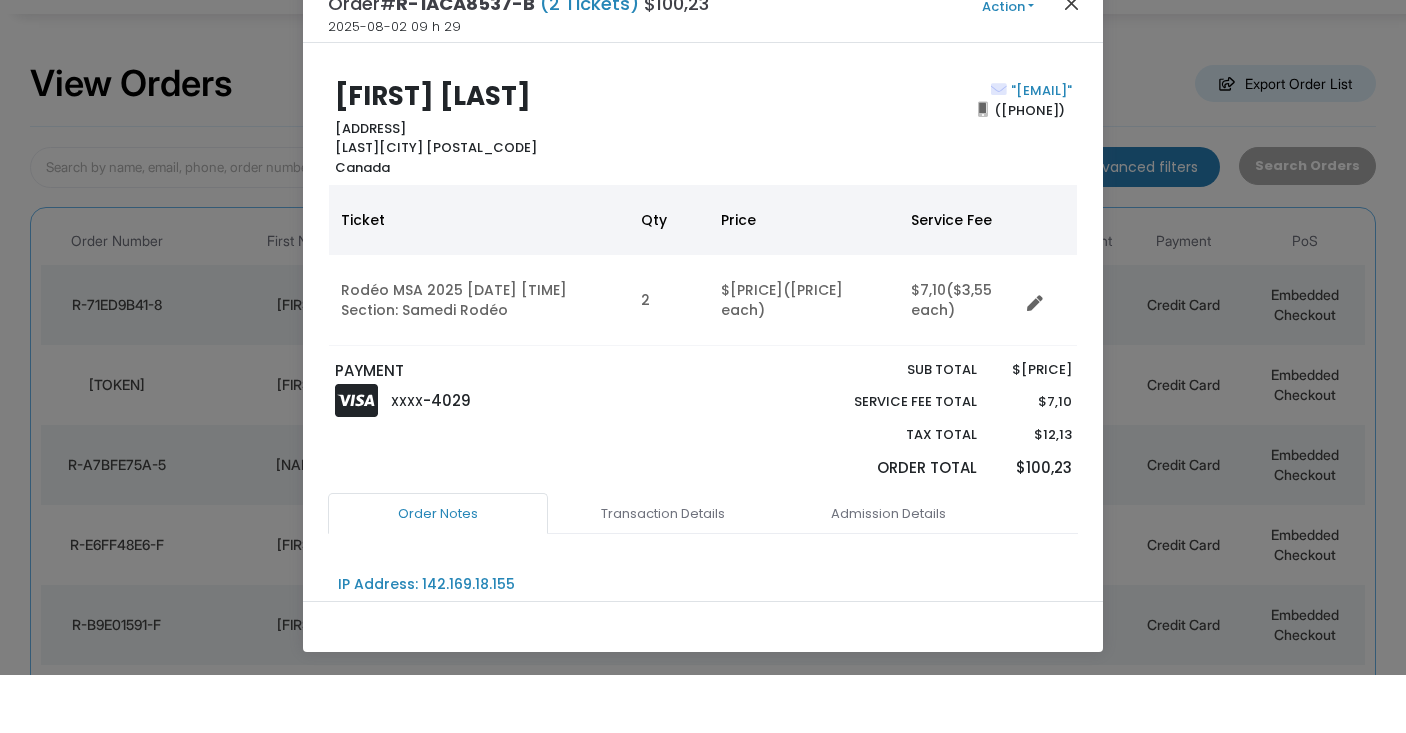 click 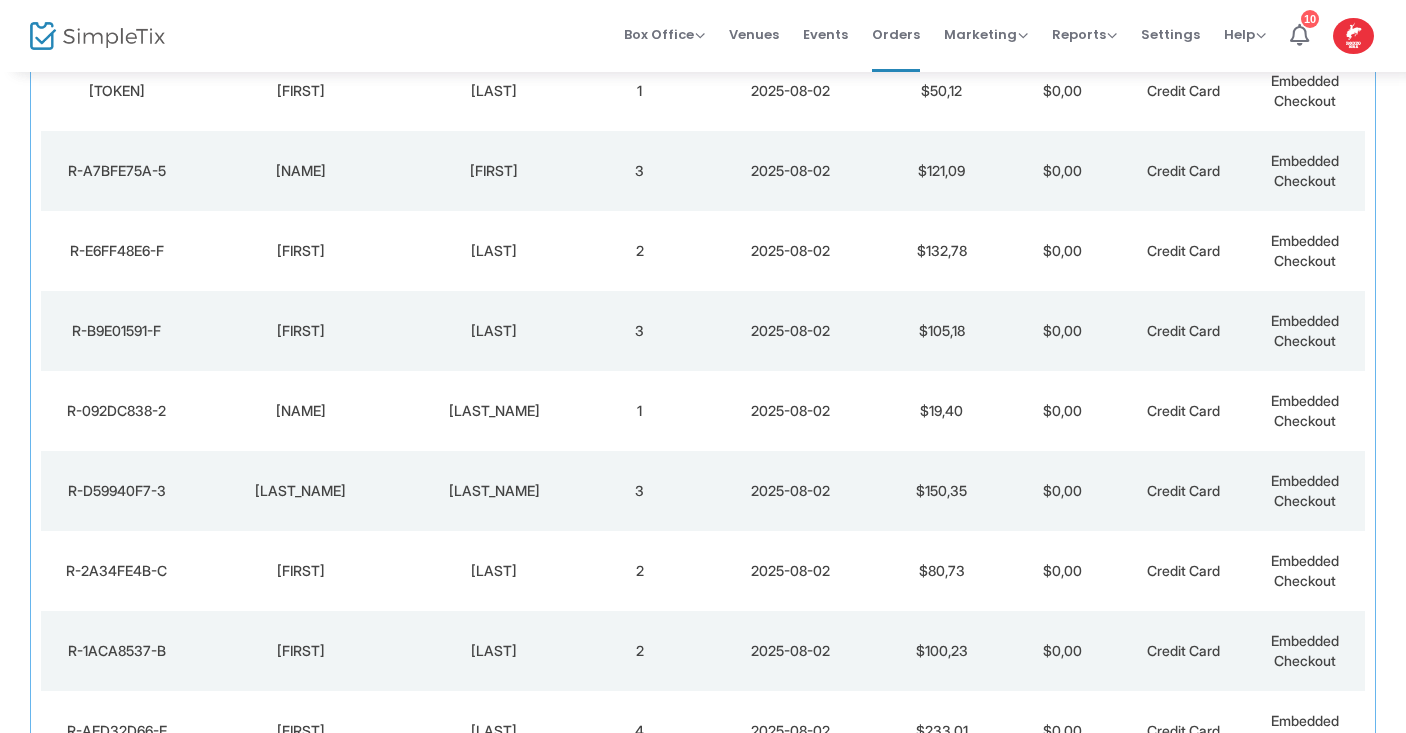 scroll, scrollTop: 353, scrollLeft: 0, axis: vertical 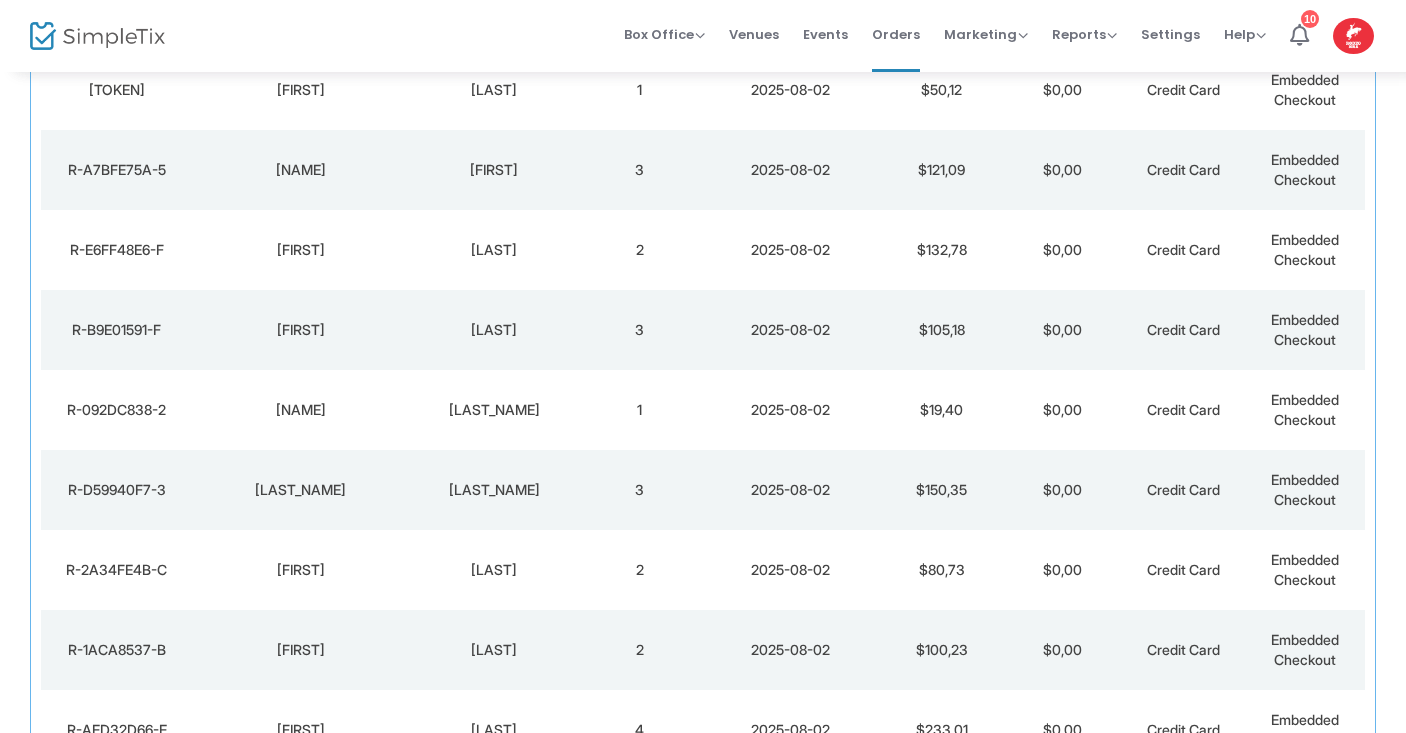 click on "[LAST]" 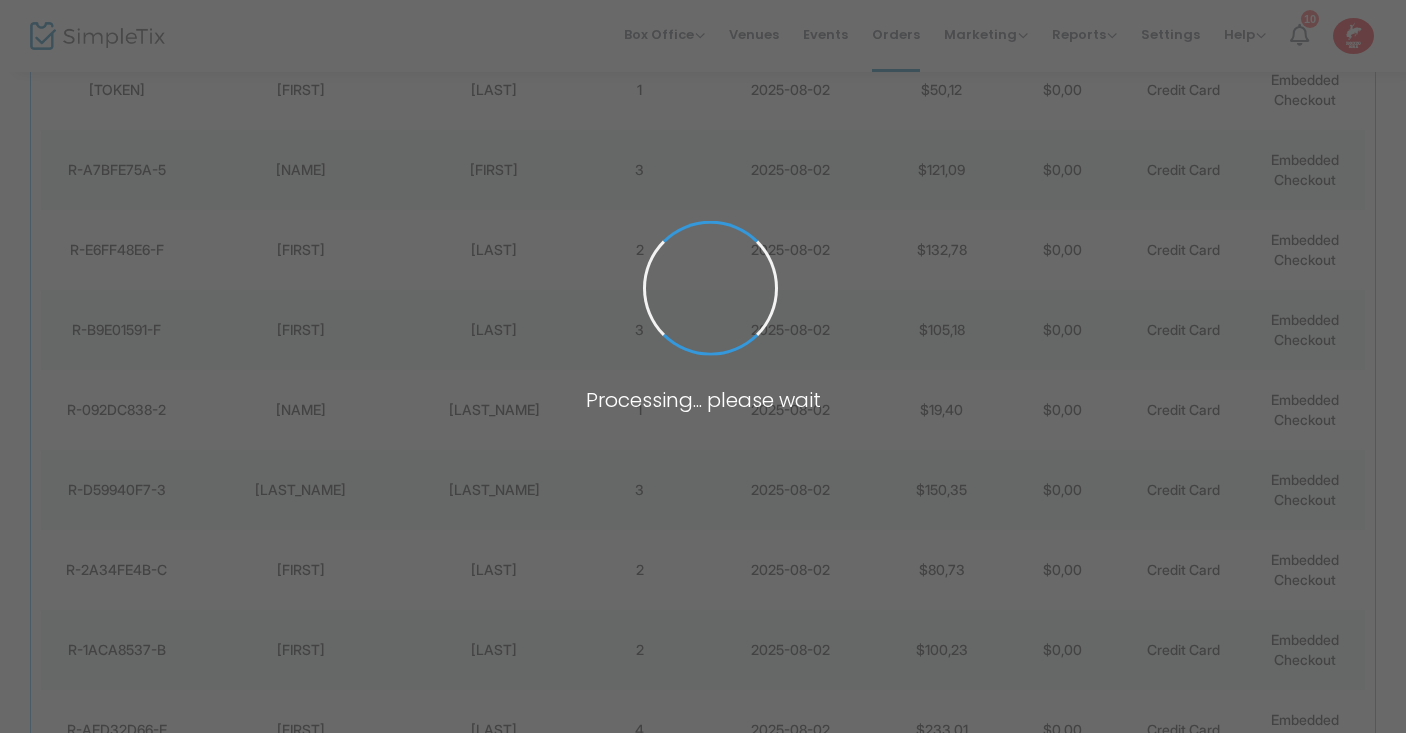 click at bounding box center [703, 366] 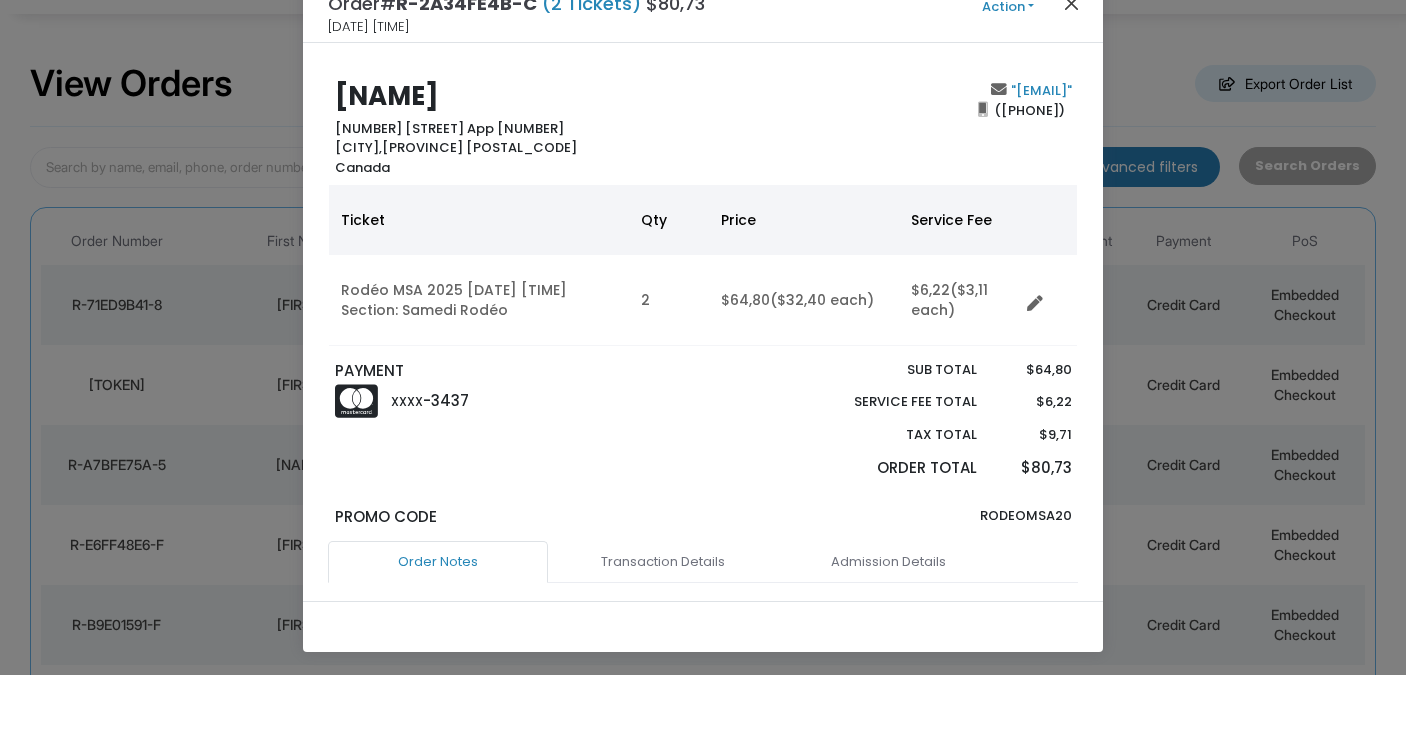 click 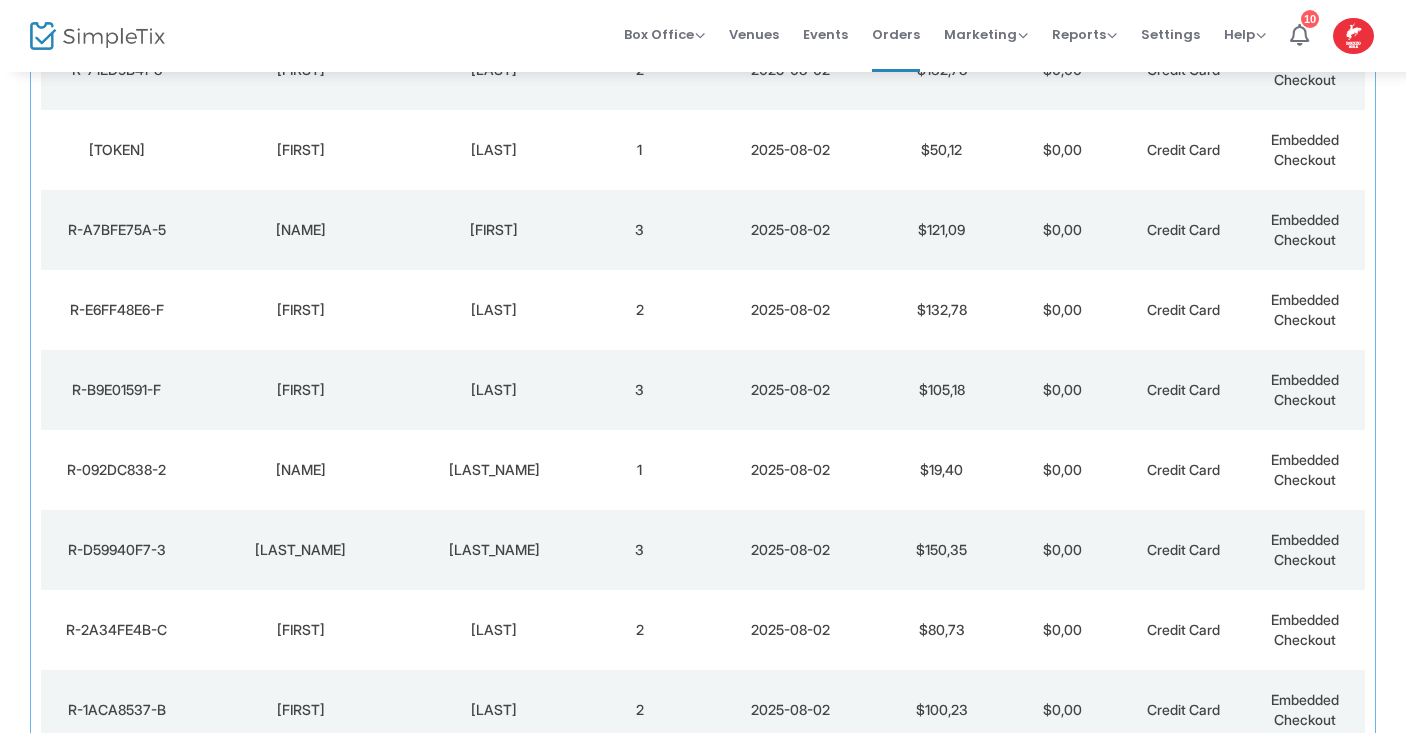 scroll, scrollTop: 292, scrollLeft: 0, axis: vertical 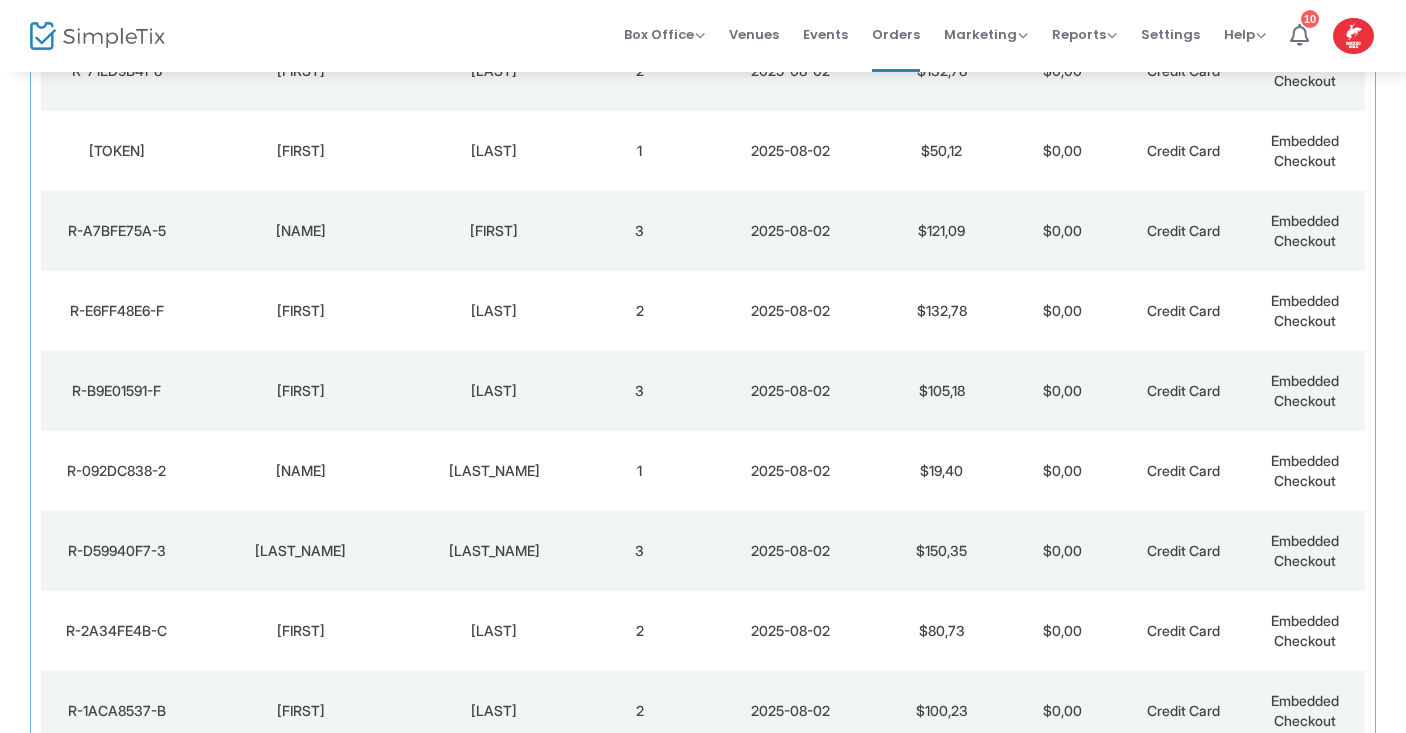 click on "[LAST]" 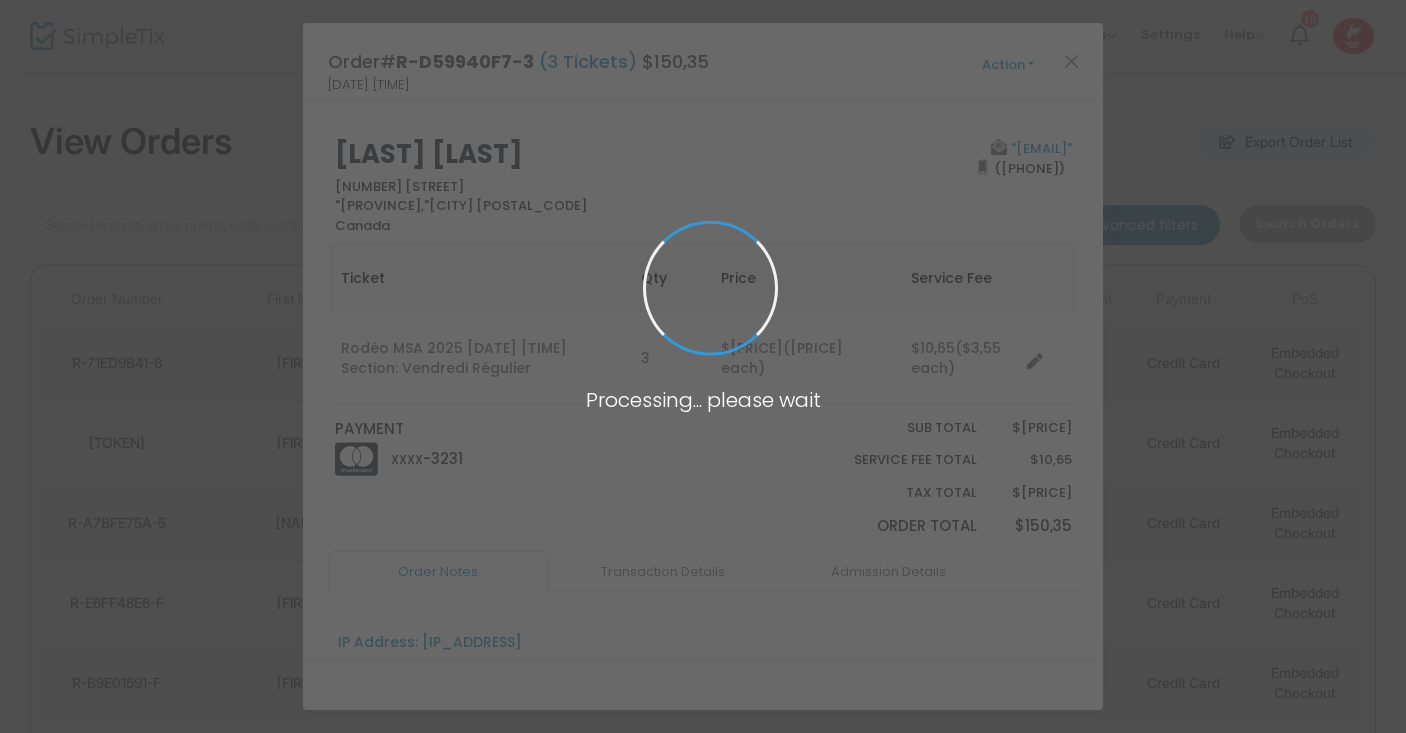 scroll, scrollTop: 0, scrollLeft: 0, axis: both 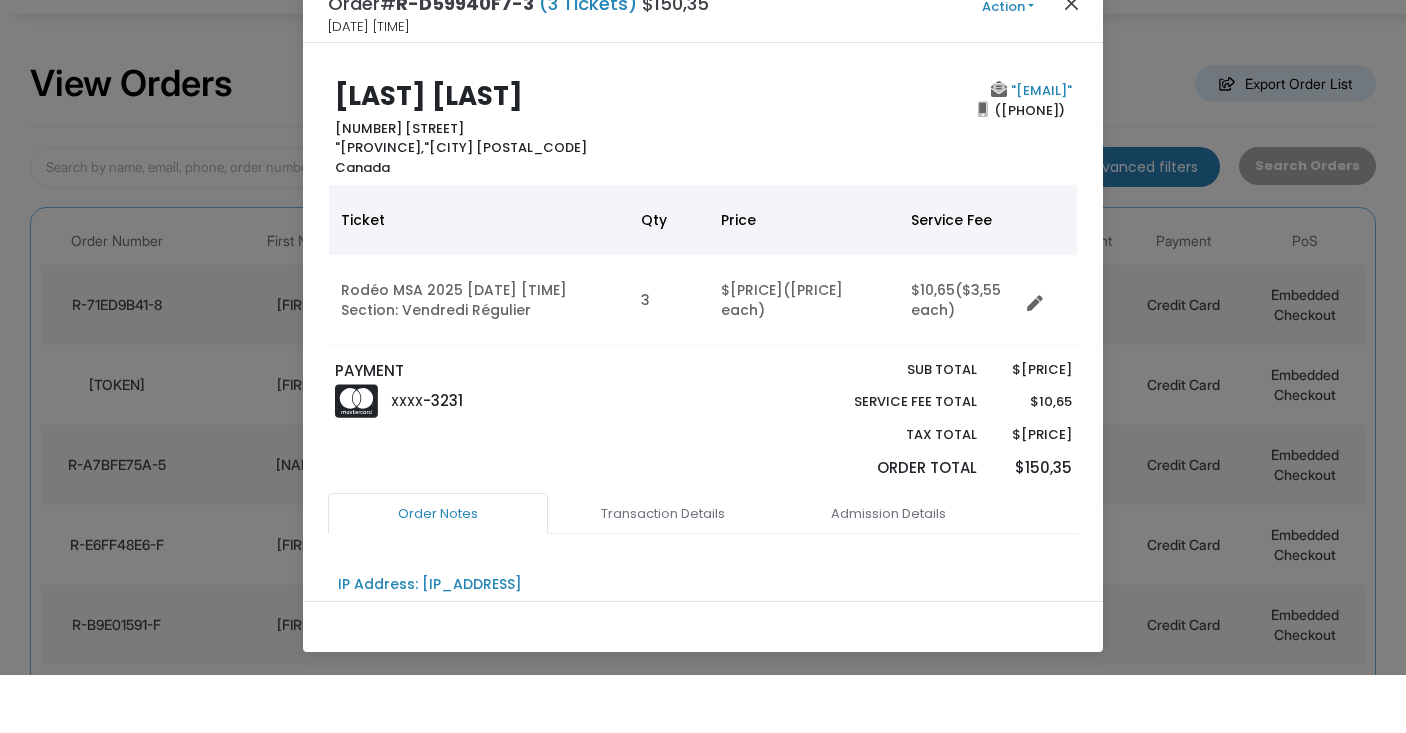 click 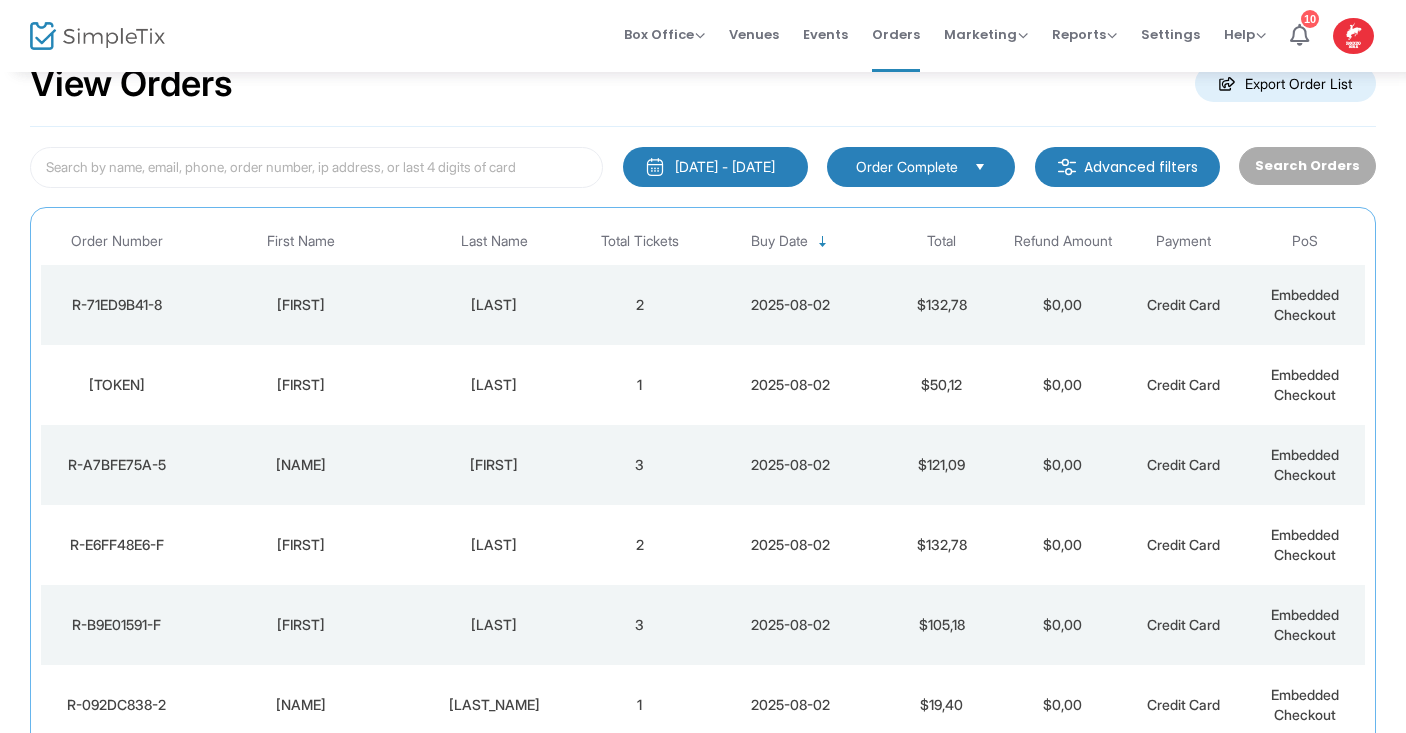 click on "[FIRST]" 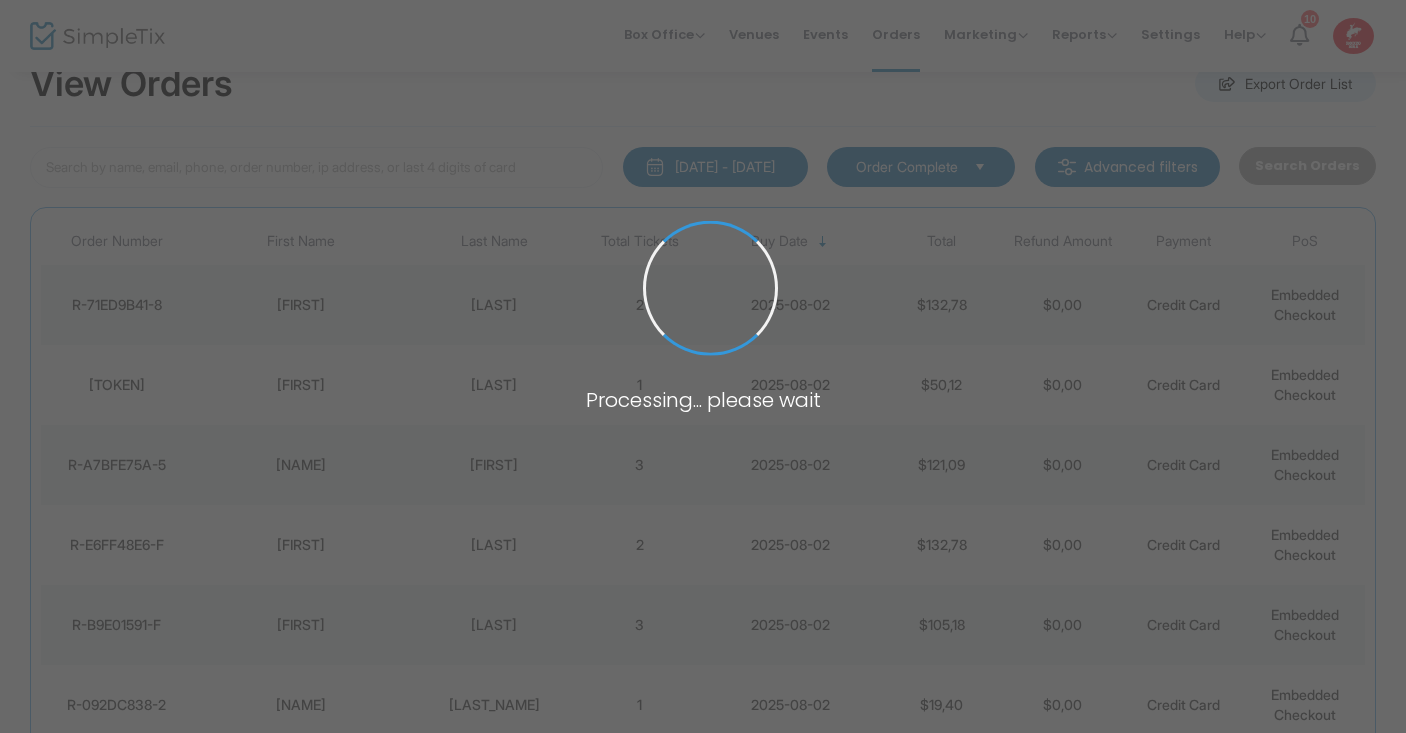 scroll, scrollTop: 0, scrollLeft: 0, axis: both 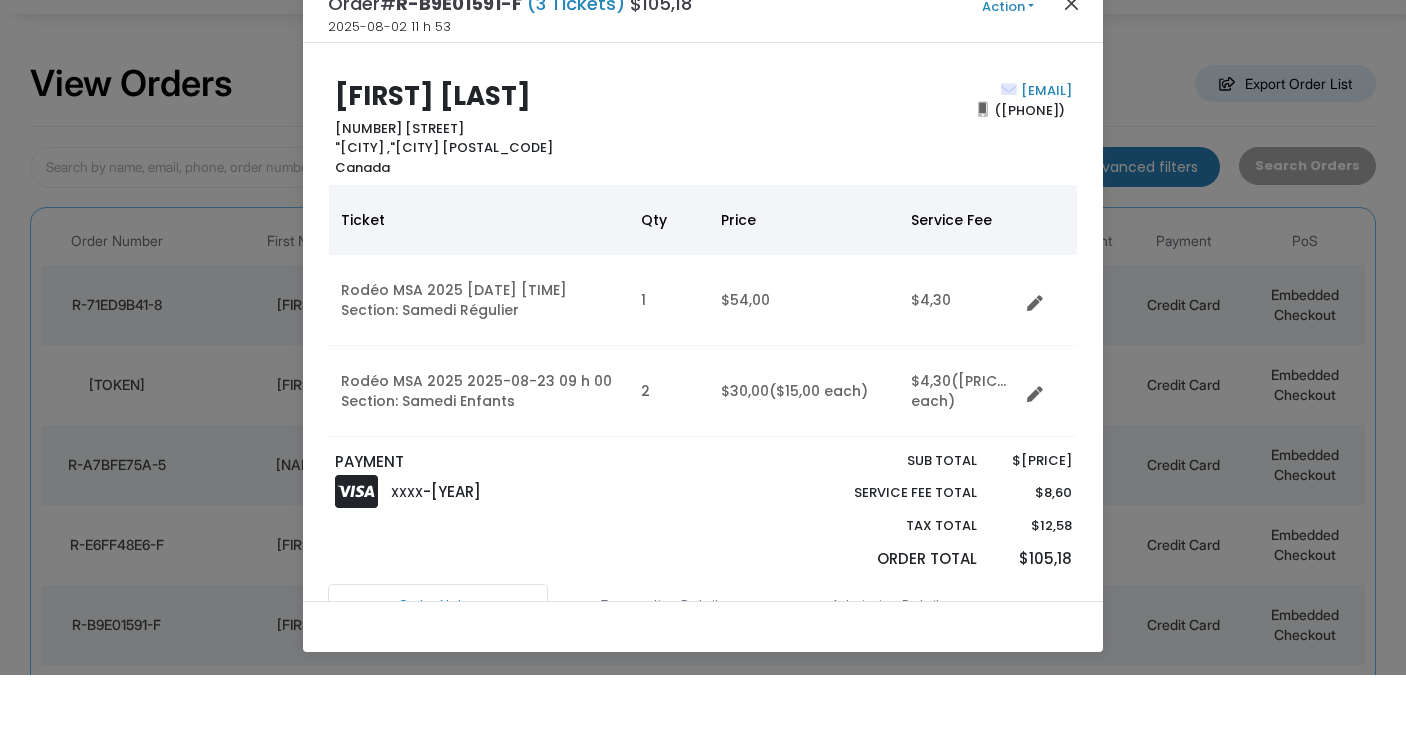 click 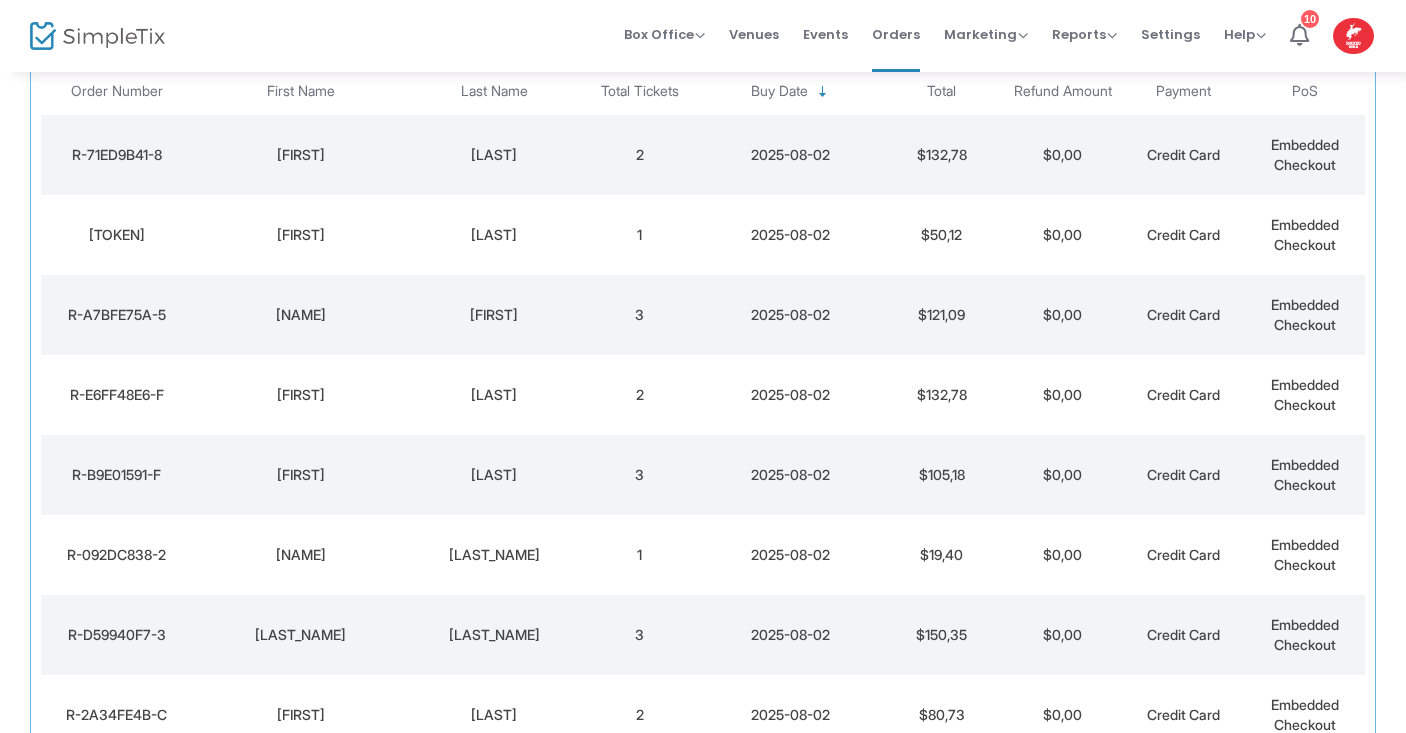 scroll, scrollTop: 227, scrollLeft: 0, axis: vertical 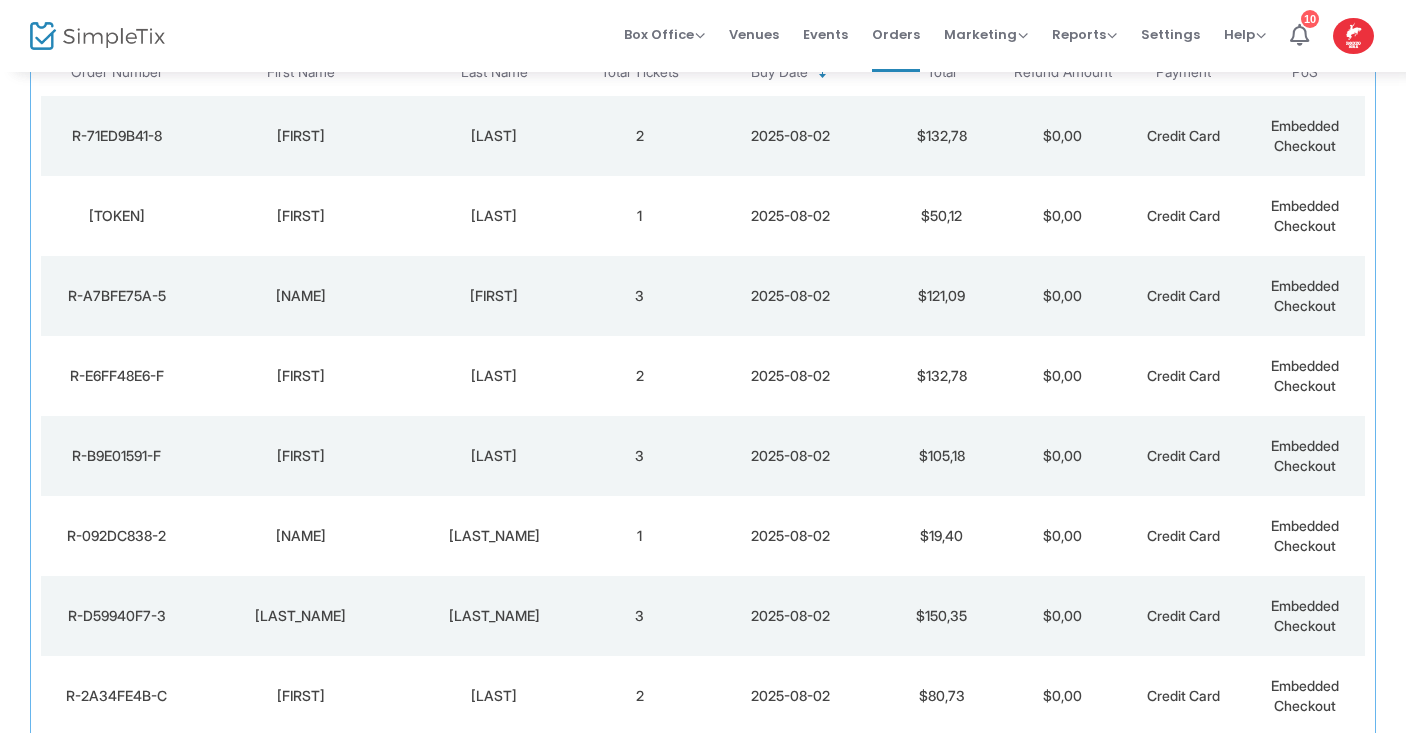 click on "[DATE]" 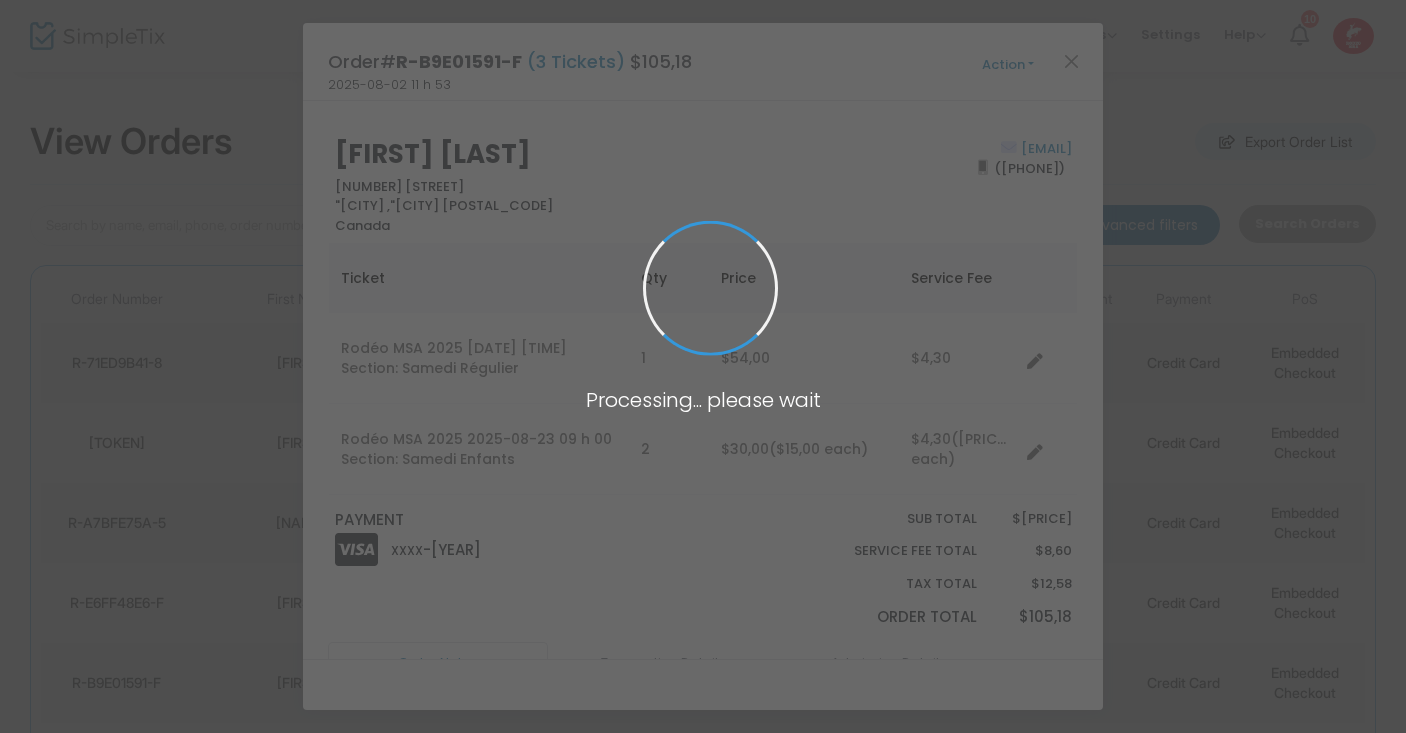 scroll, scrollTop: 0, scrollLeft: 0, axis: both 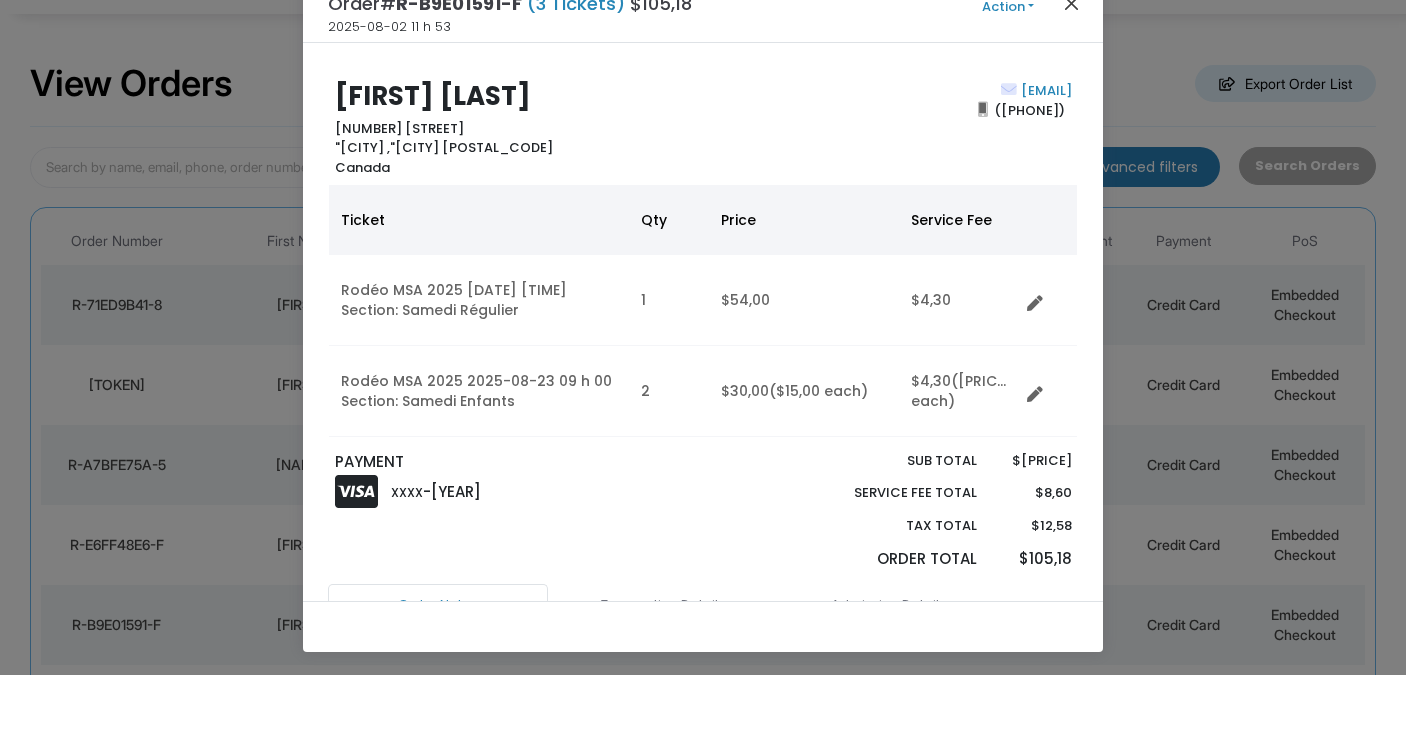 click 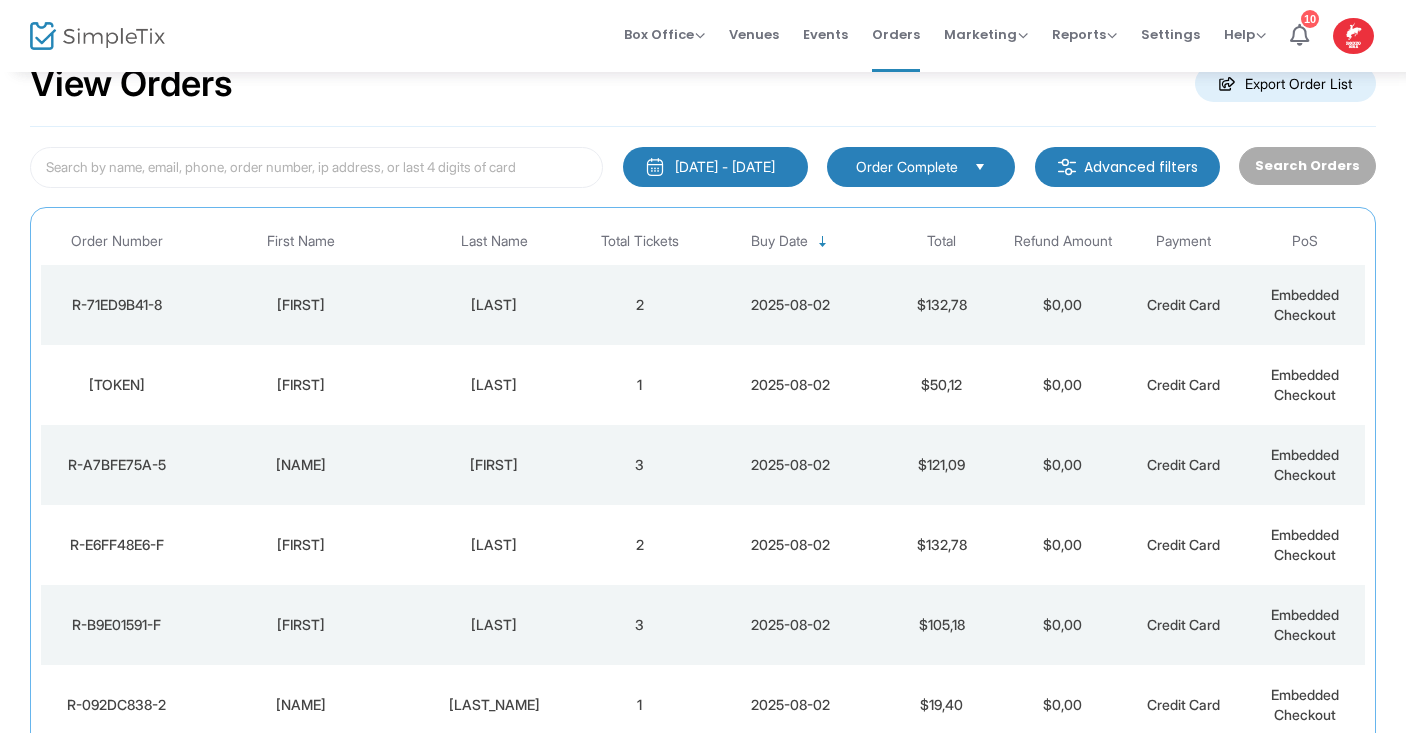 click on "2" 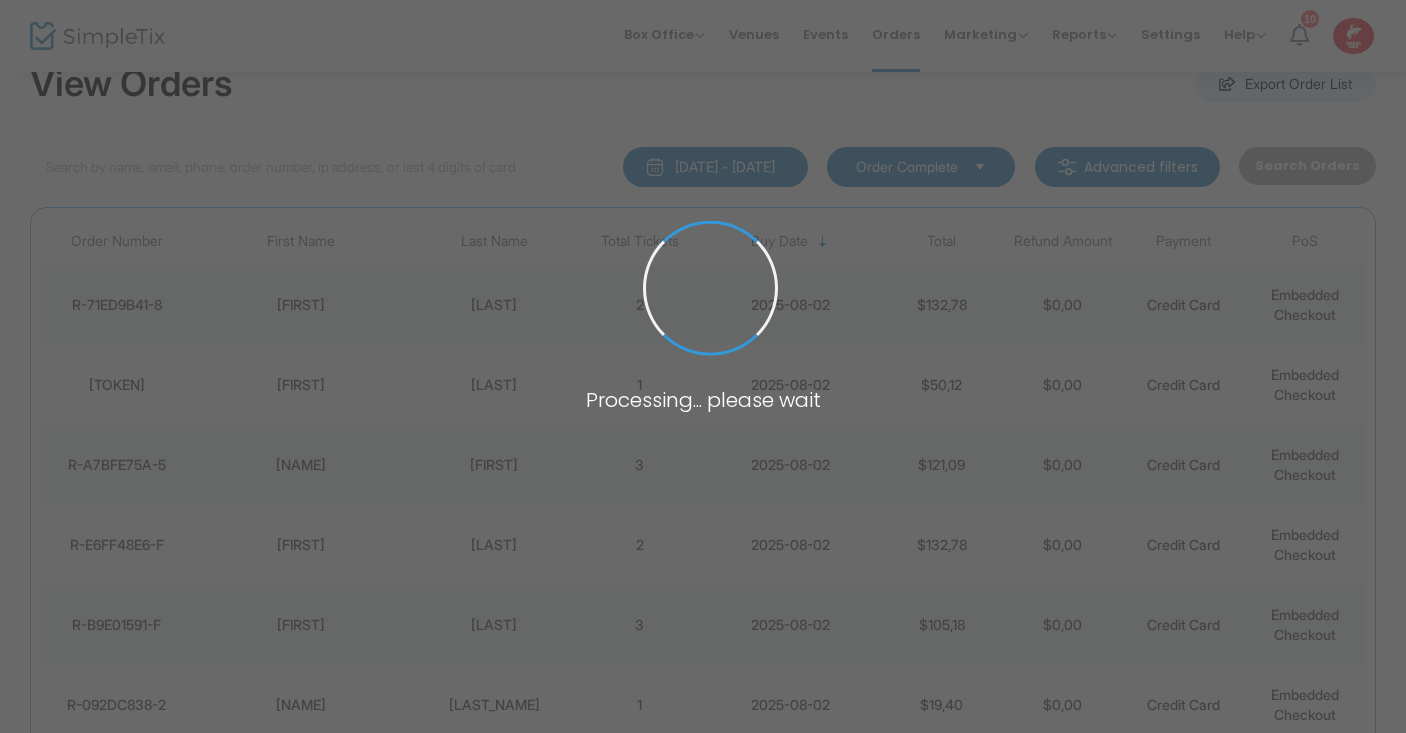 click at bounding box center (703, 366) 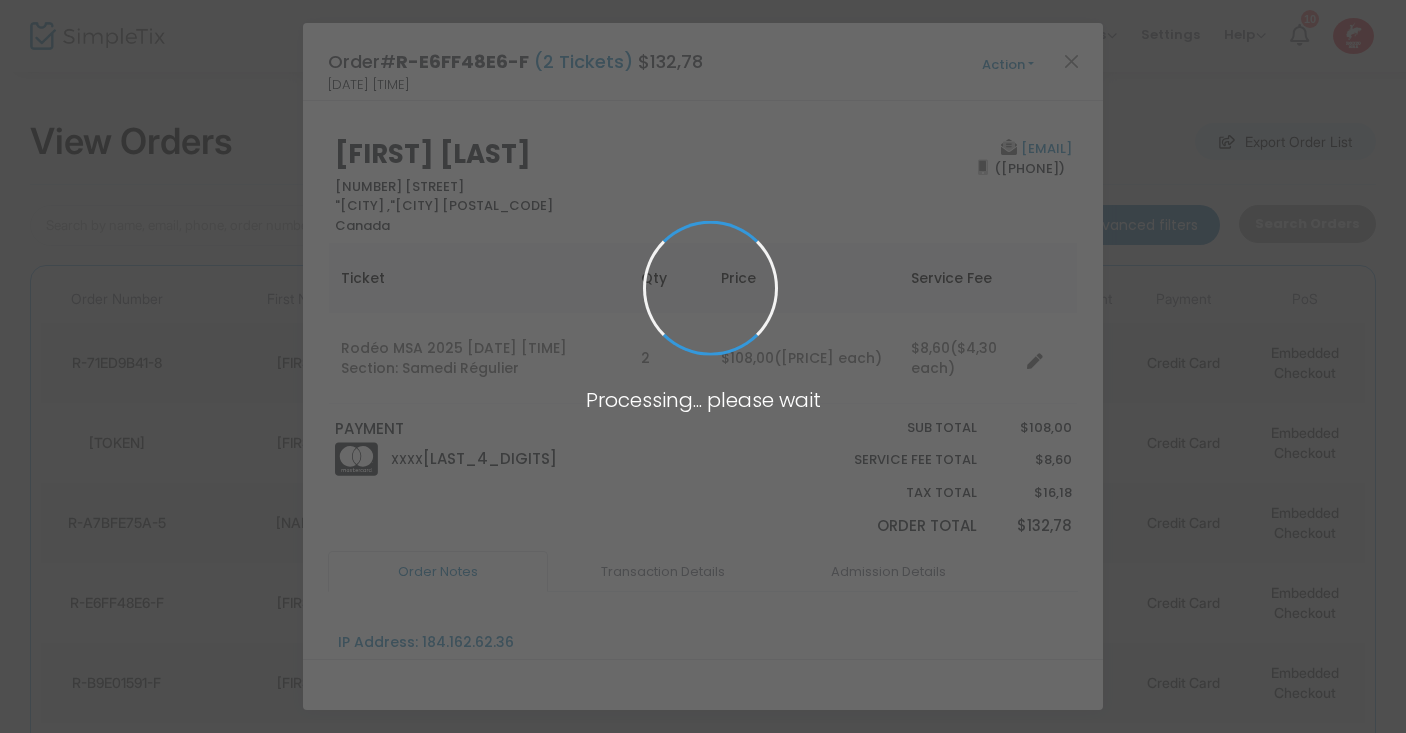 scroll, scrollTop: 0, scrollLeft: 0, axis: both 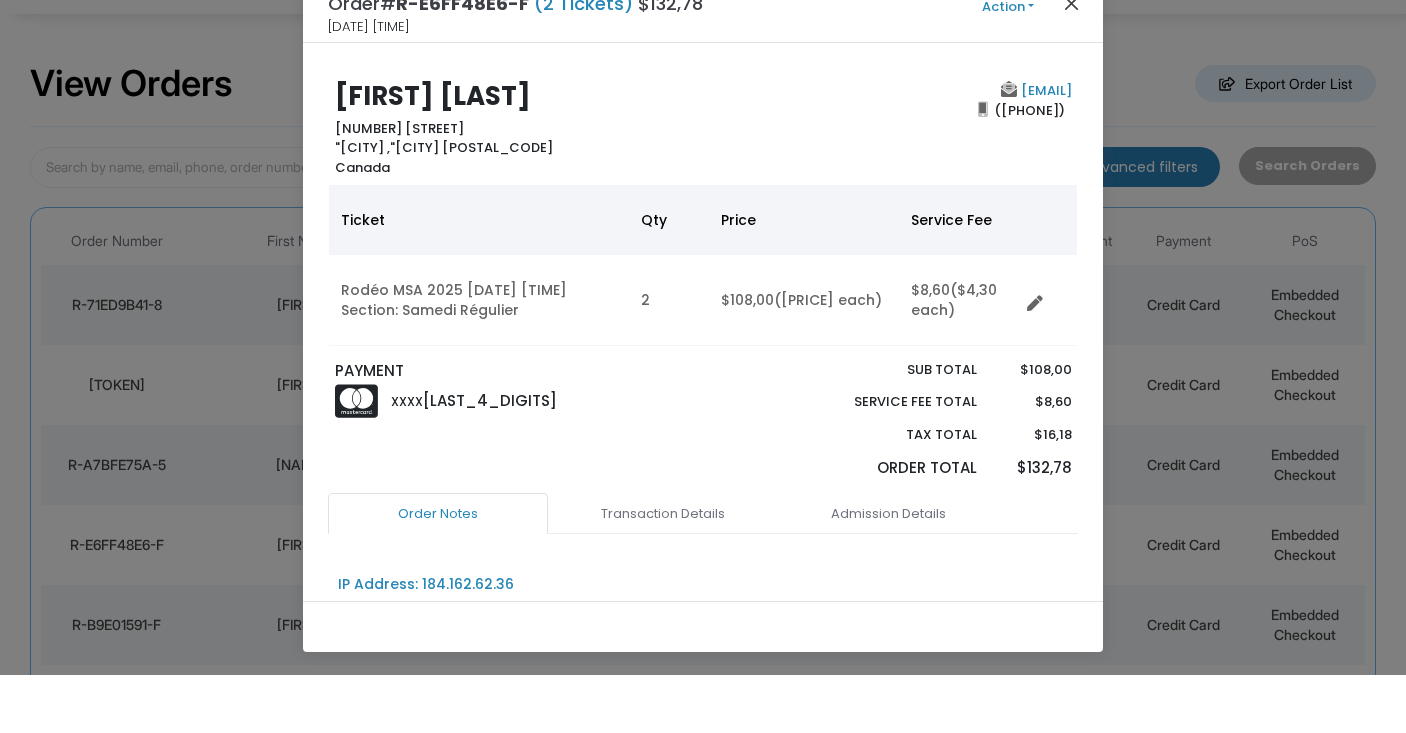 click 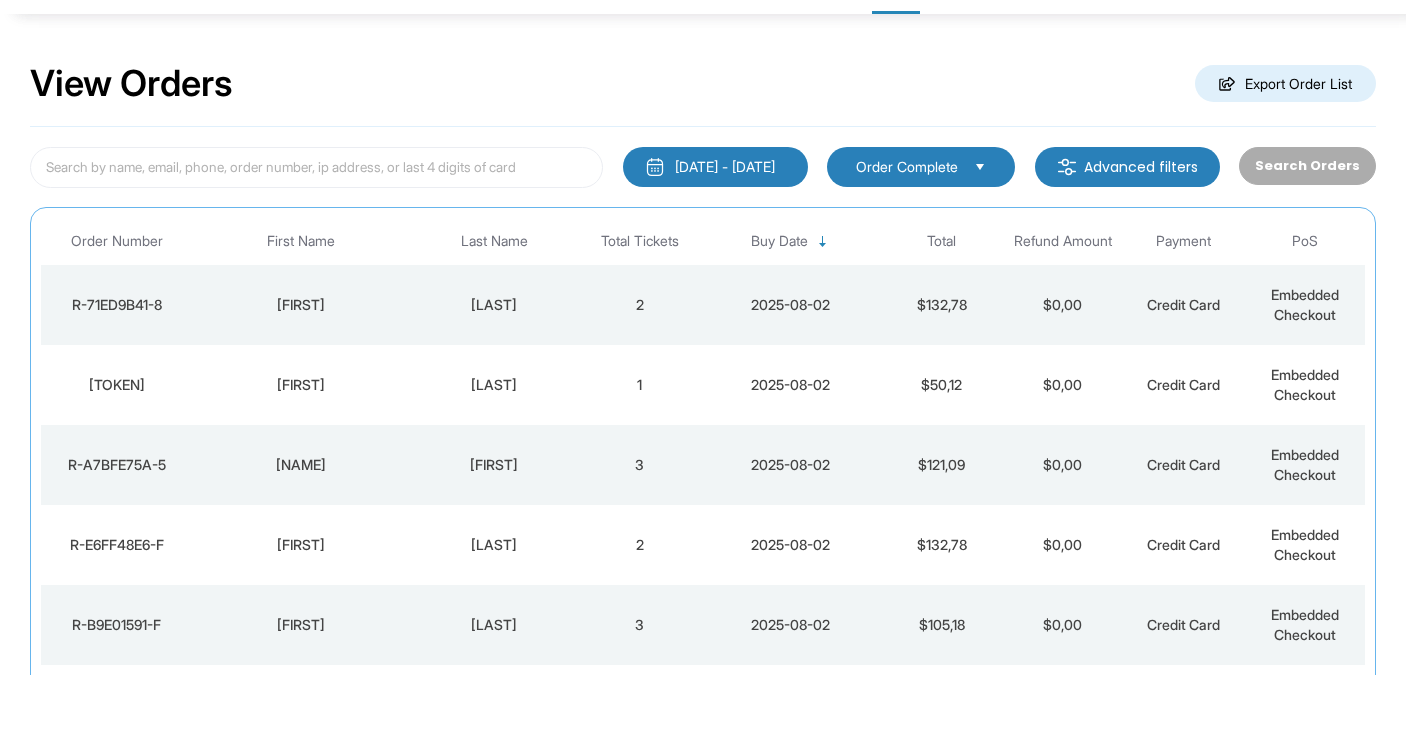 scroll, scrollTop: 58, scrollLeft: 0, axis: vertical 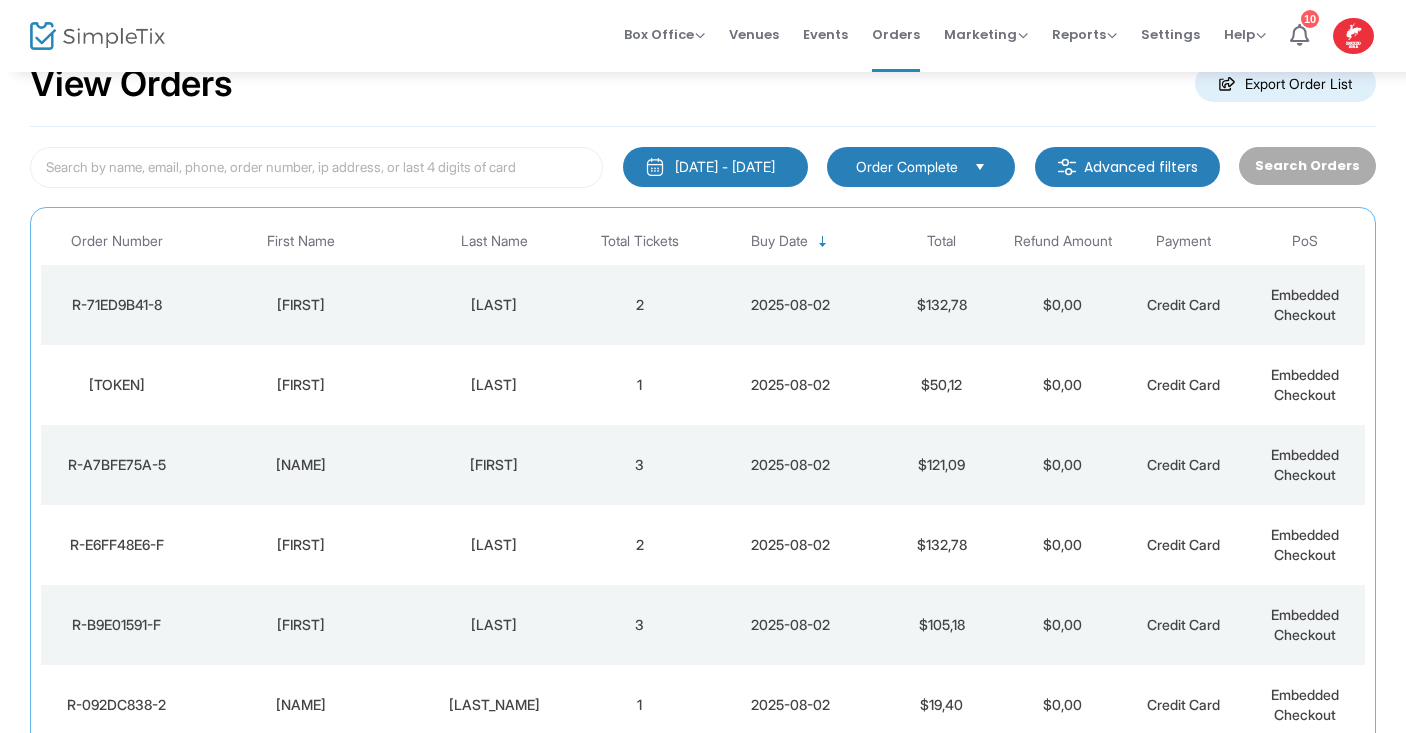 click on "[LAST]" 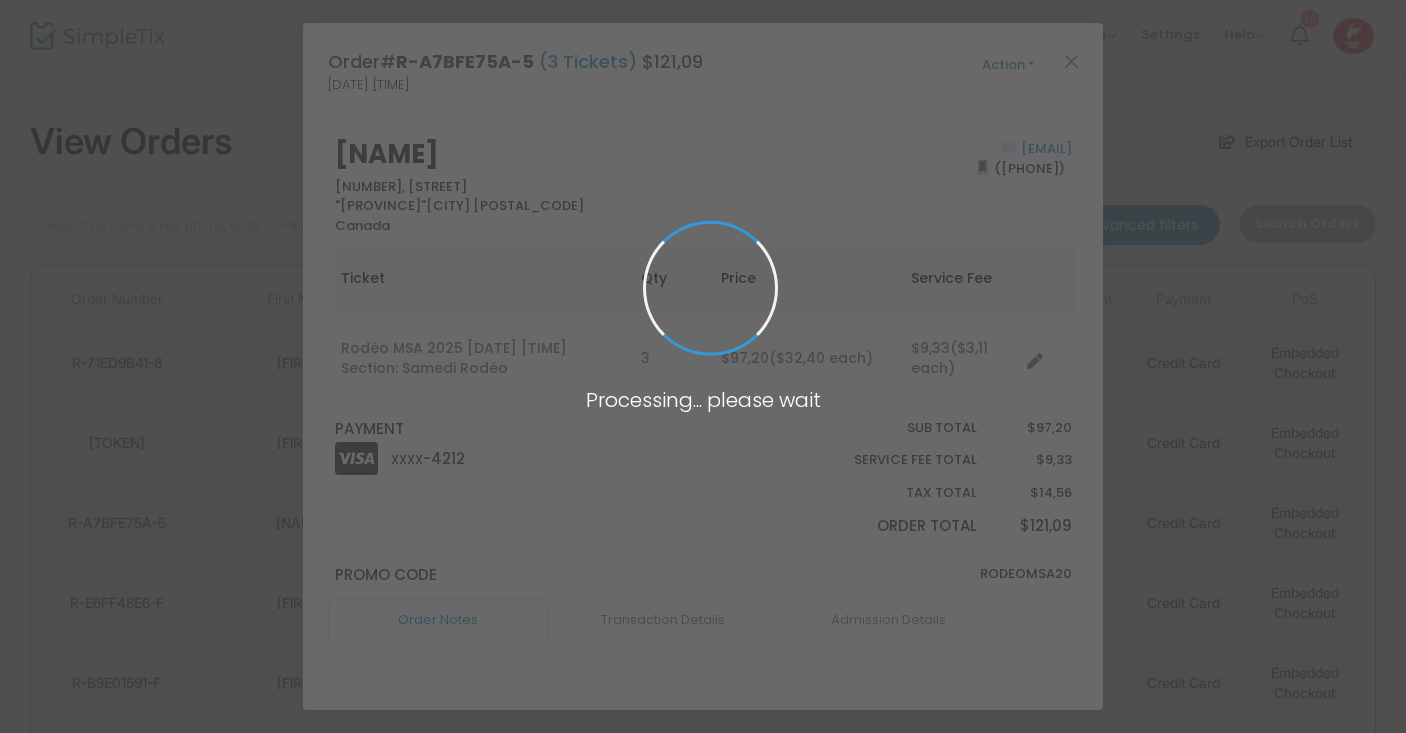 scroll, scrollTop: 0, scrollLeft: 0, axis: both 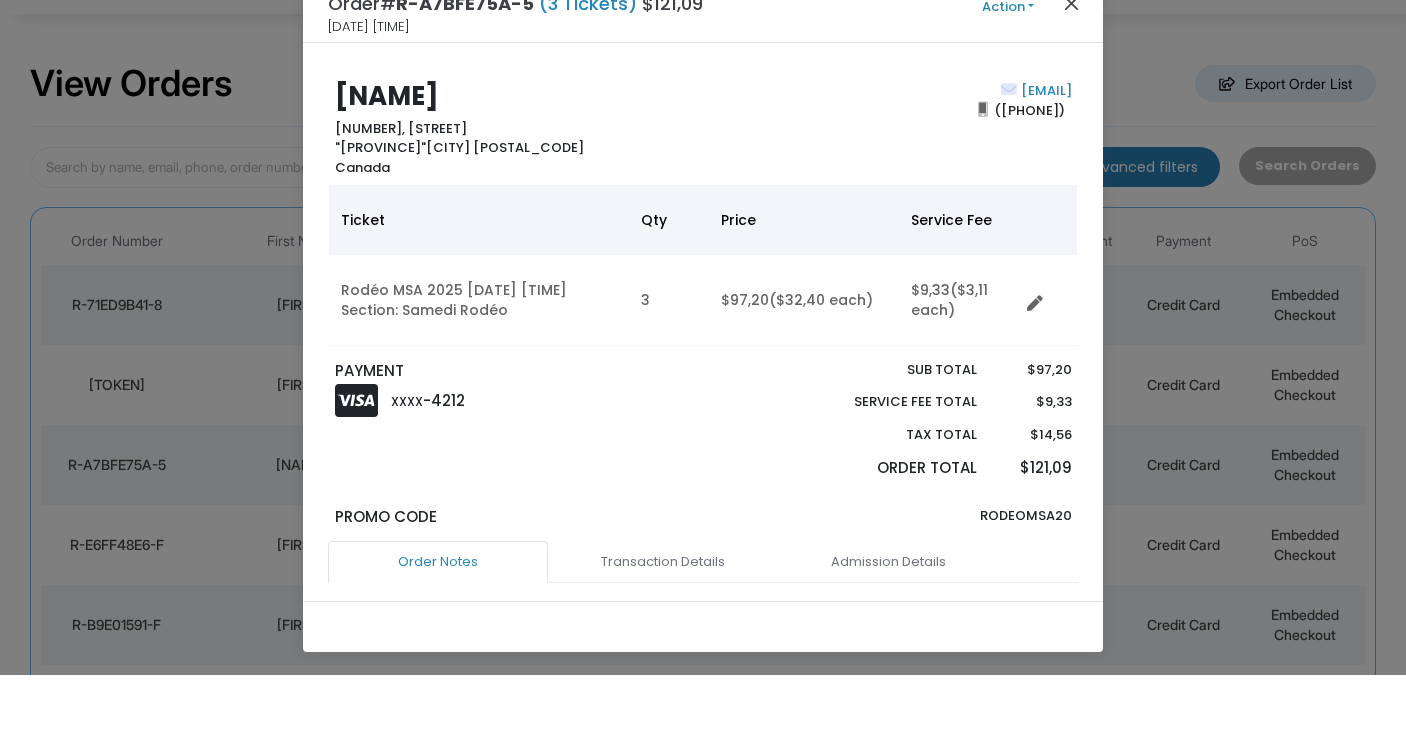 click 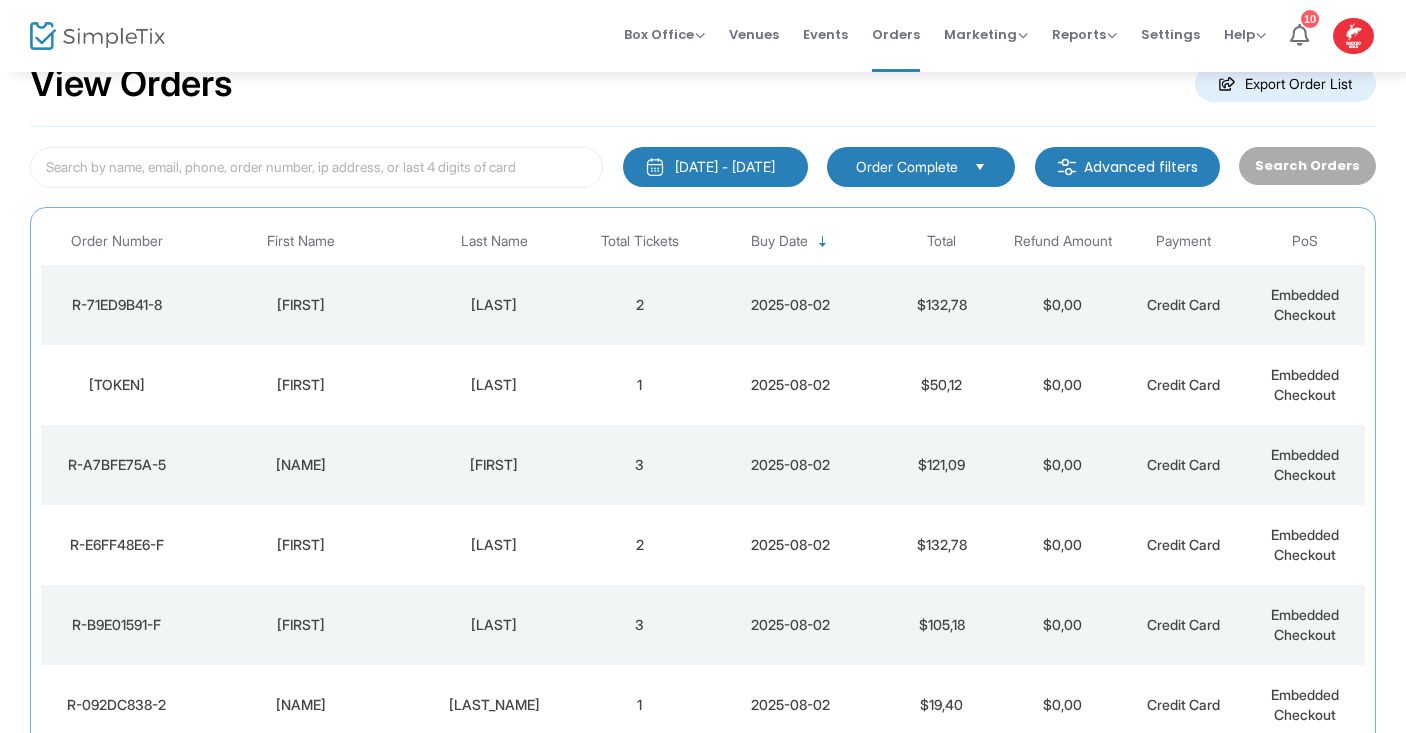click on "[DATE]" 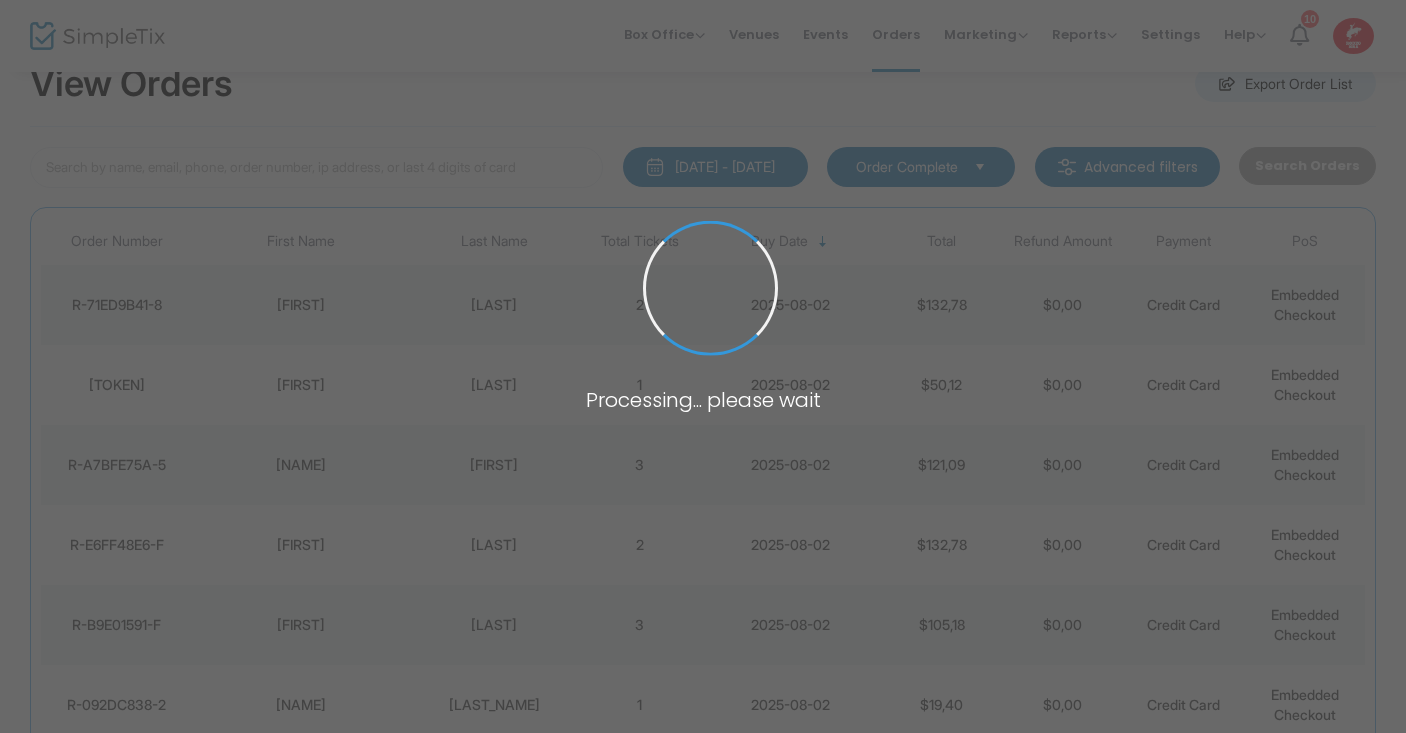 click at bounding box center [703, 366] 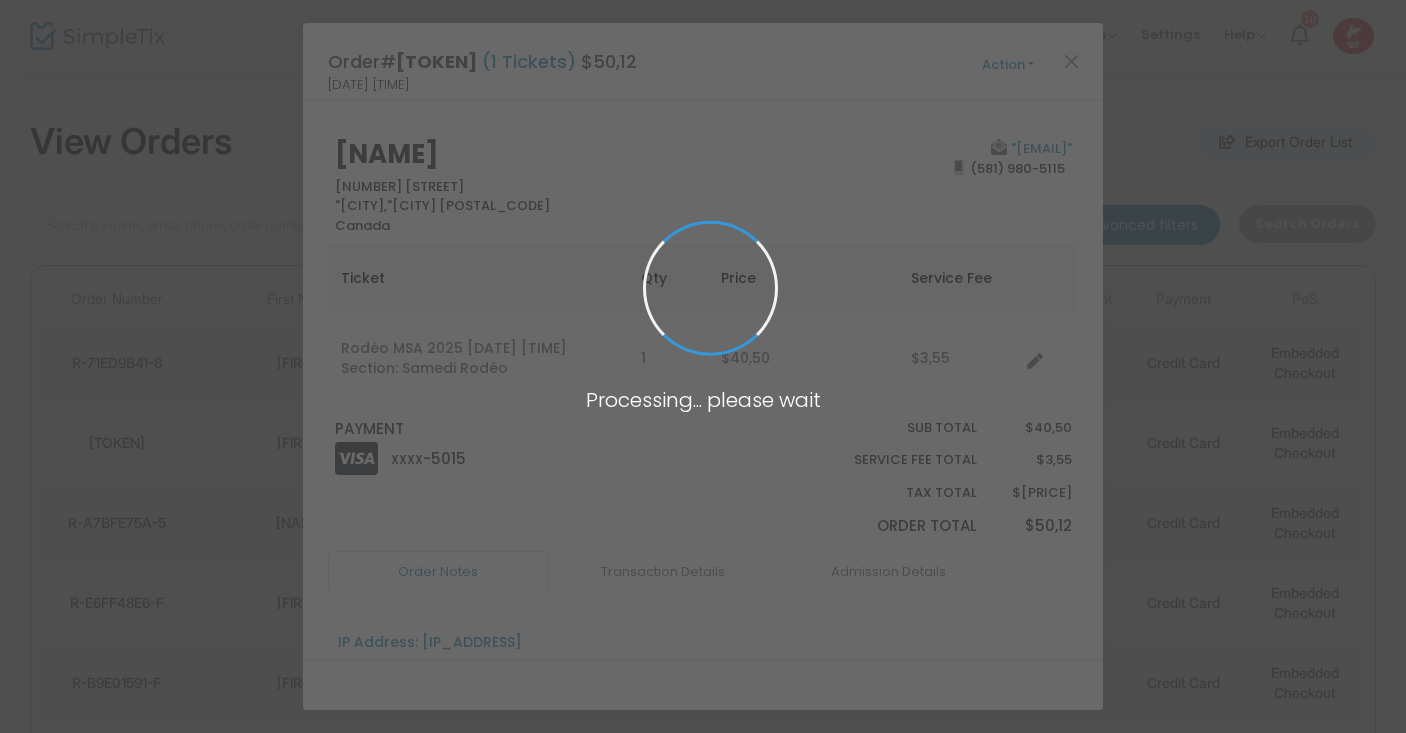 scroll, scrollTop: 0, scrollLeft: 0, axis: both 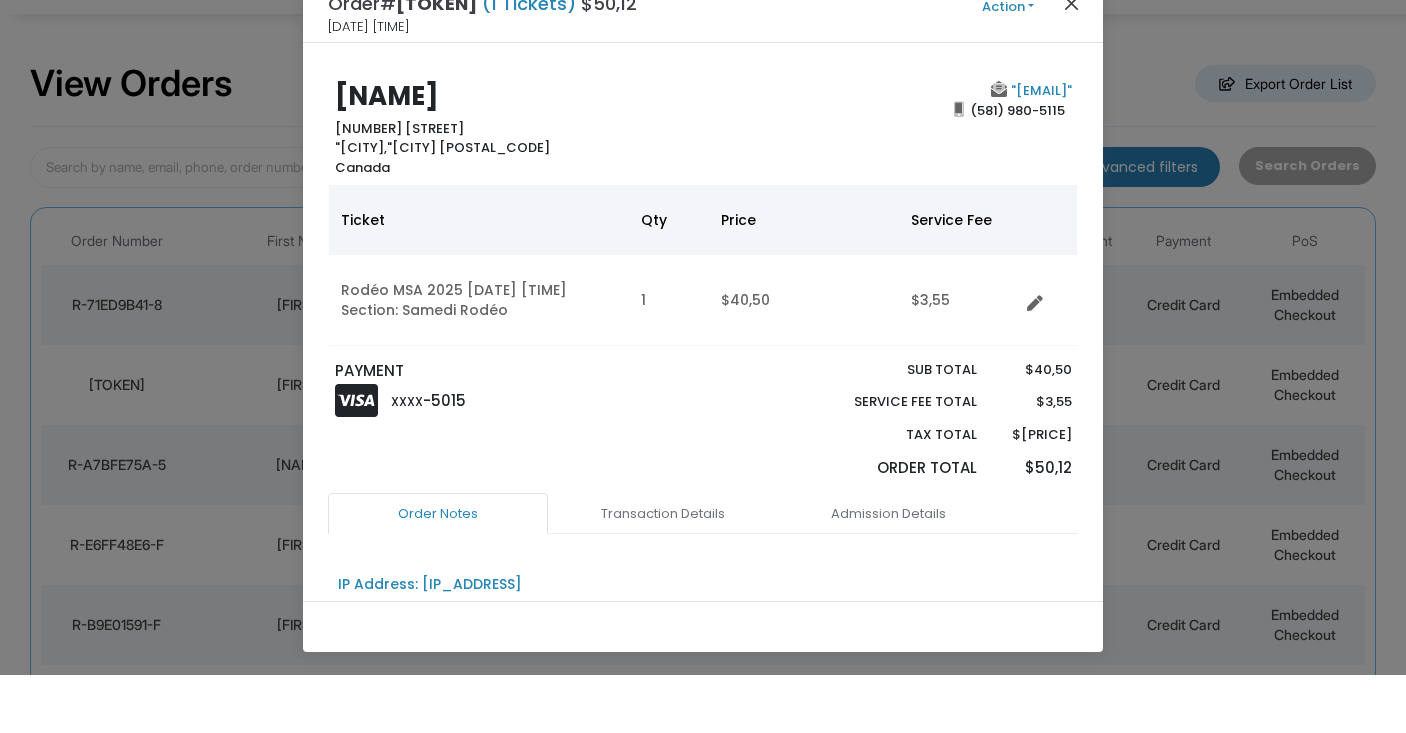 click 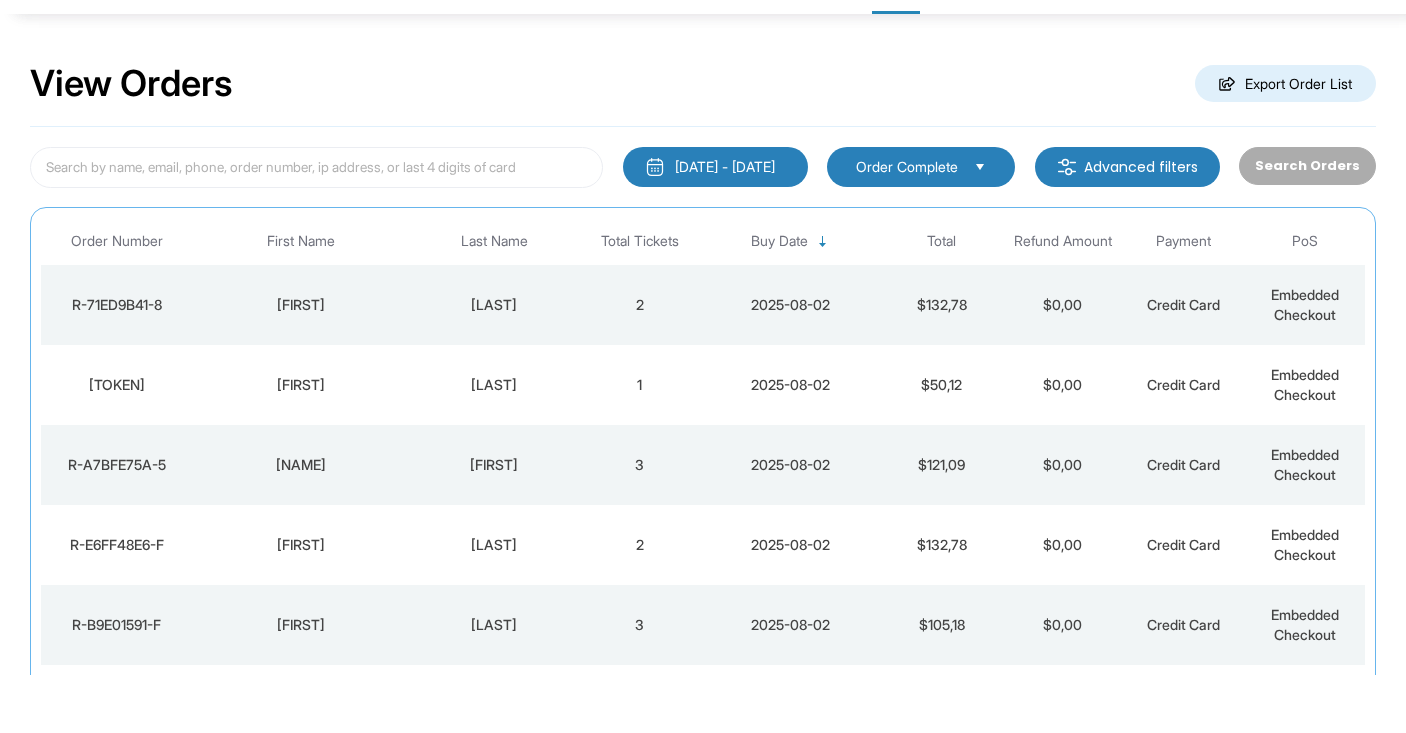 scroll, scrollTop: 58, scrollLeft: 0, axis: vertical 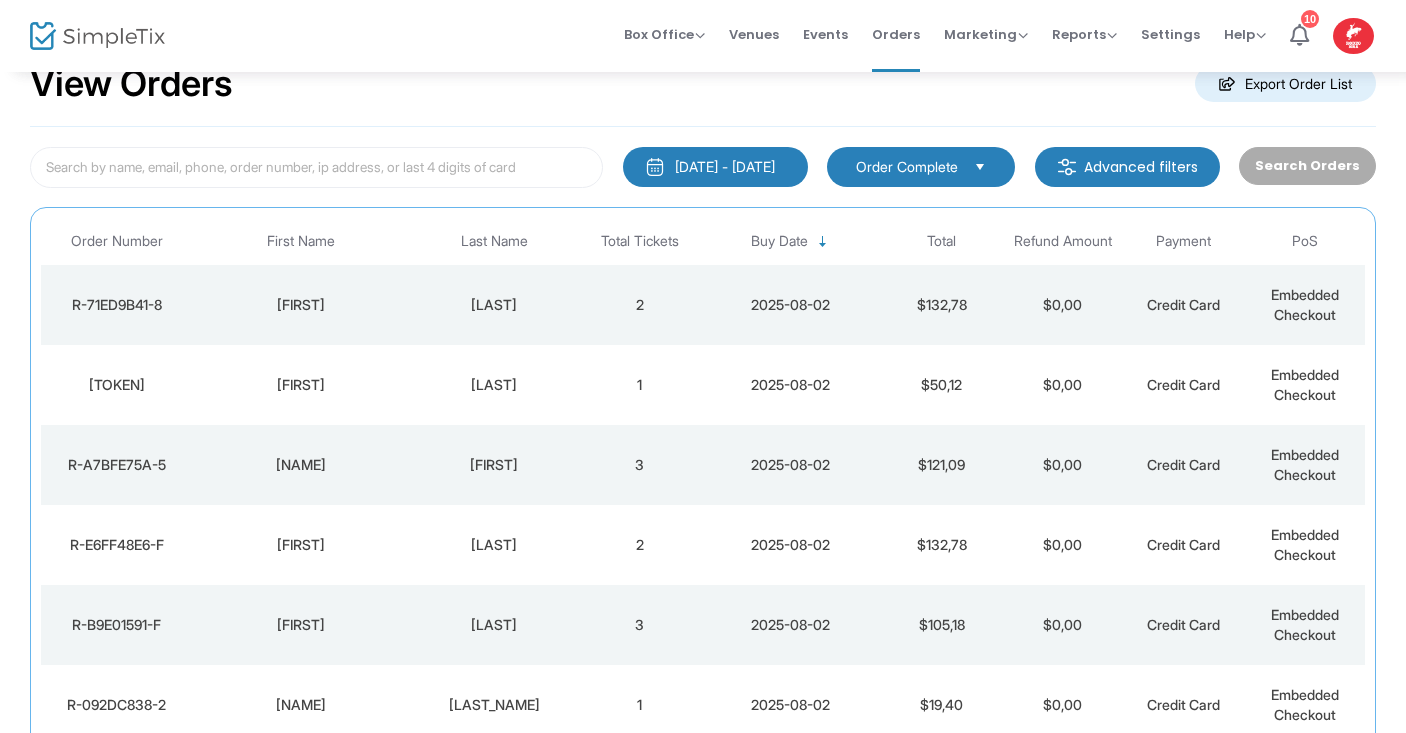 click on "[LAST]" 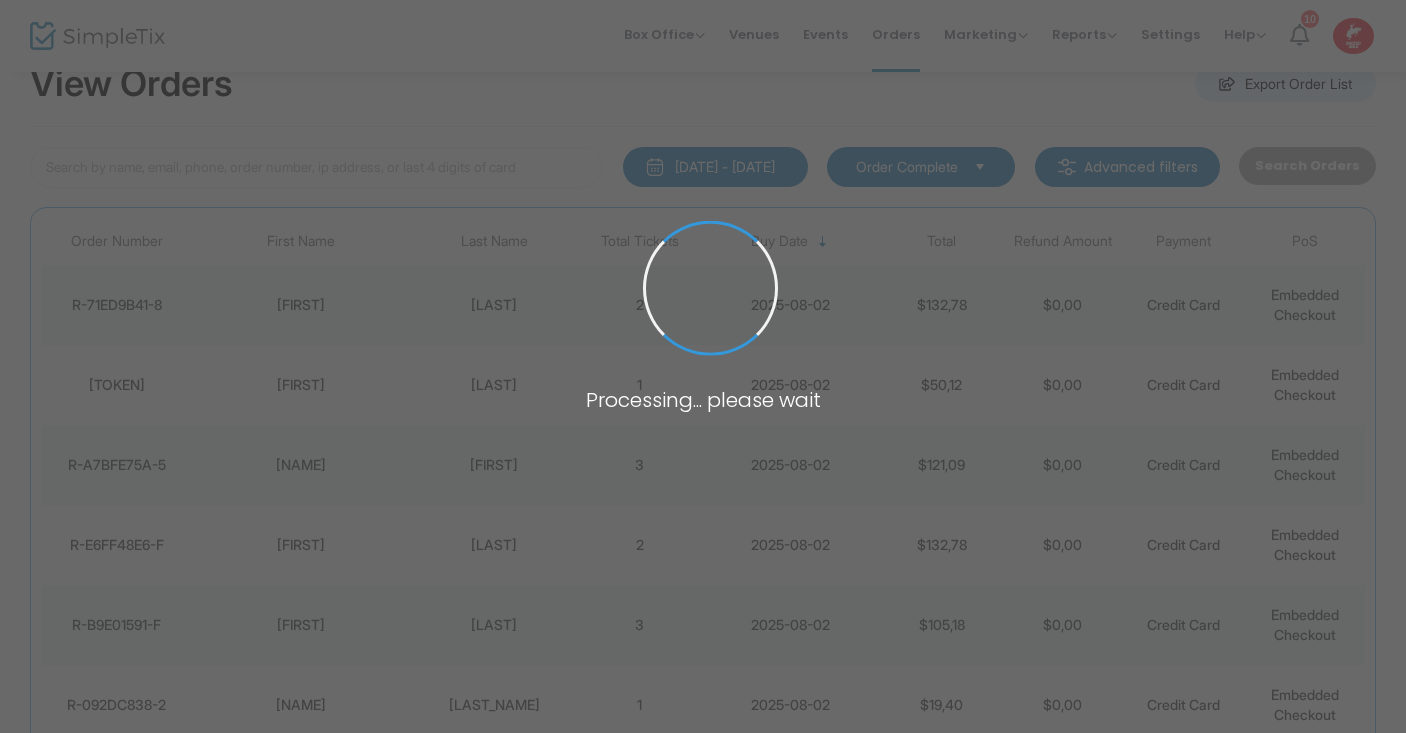 click at bounding box center [703, 366] 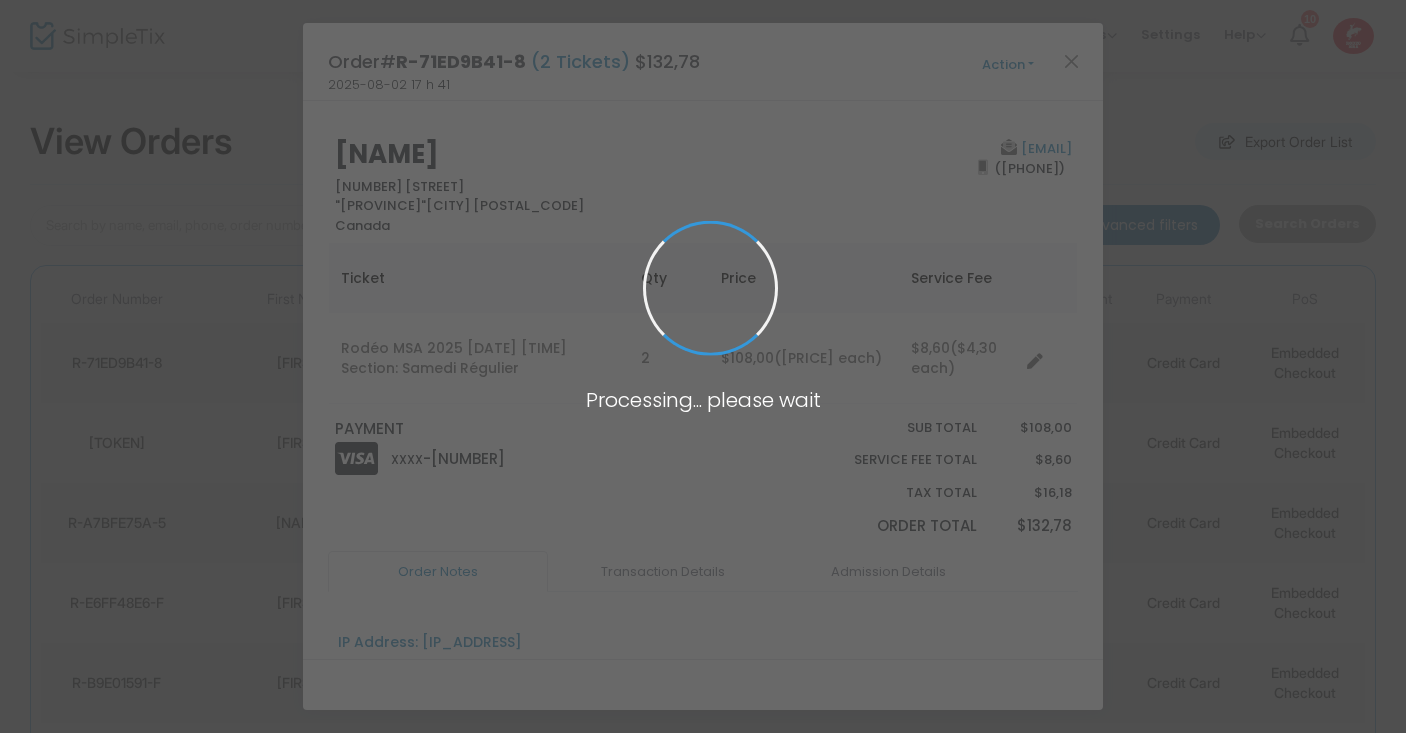 scroll, scrollTop: 0, scrollLeft: 0, axis: both 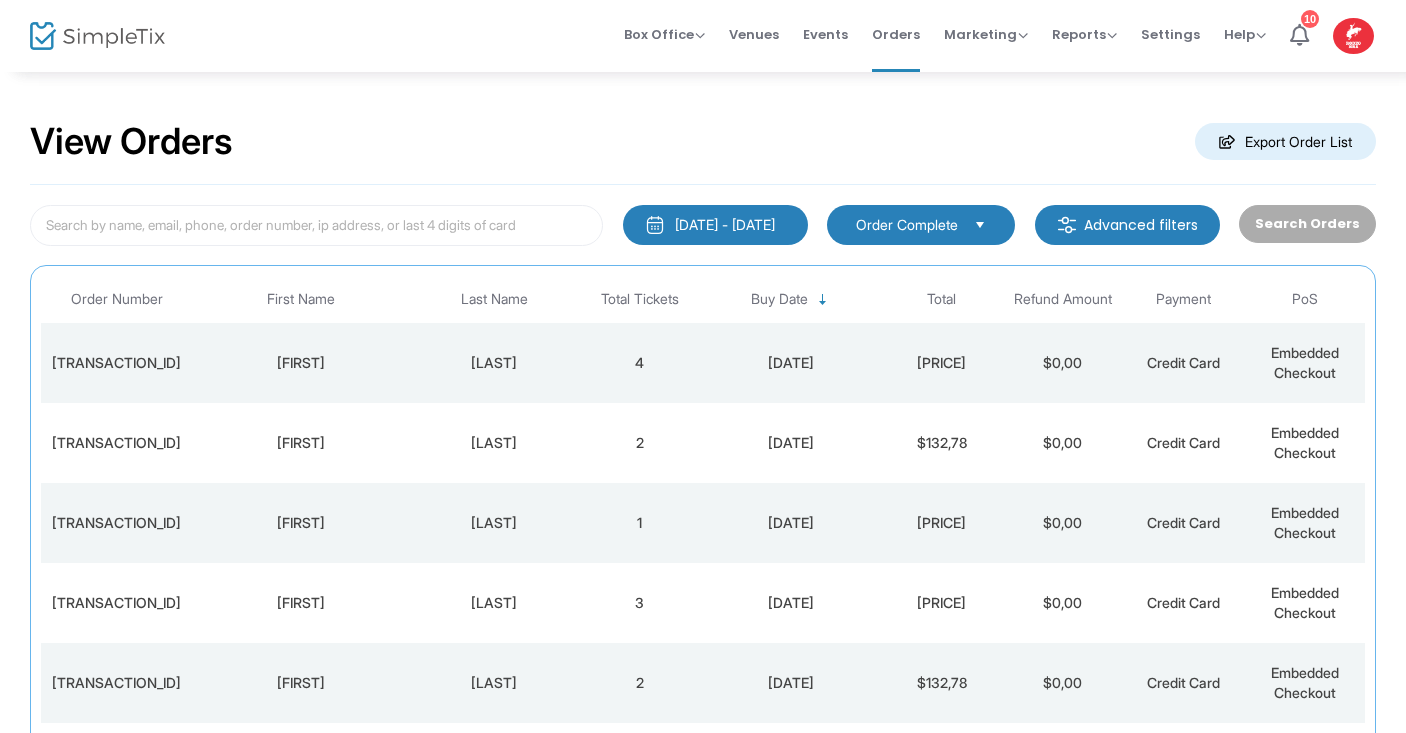 click on "Everell" 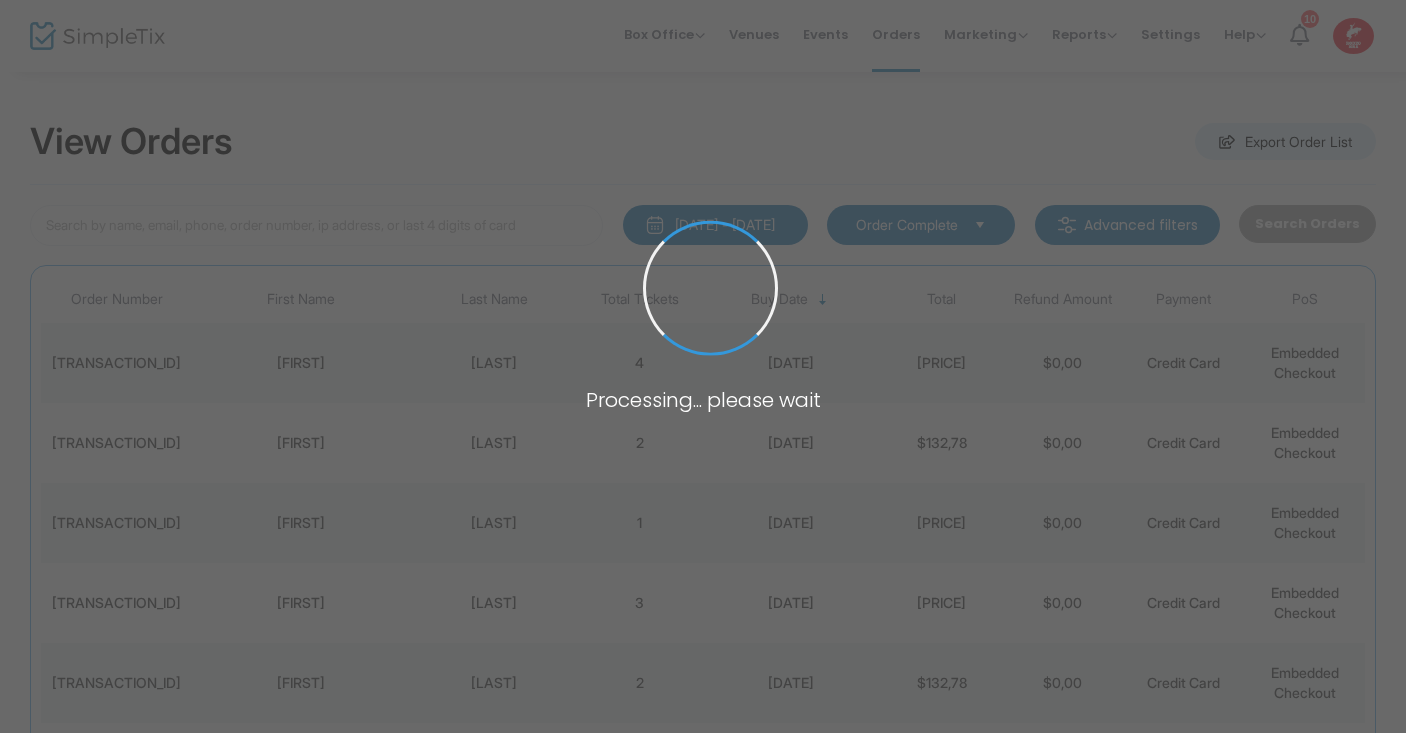 click at bounding box center (703, 366) 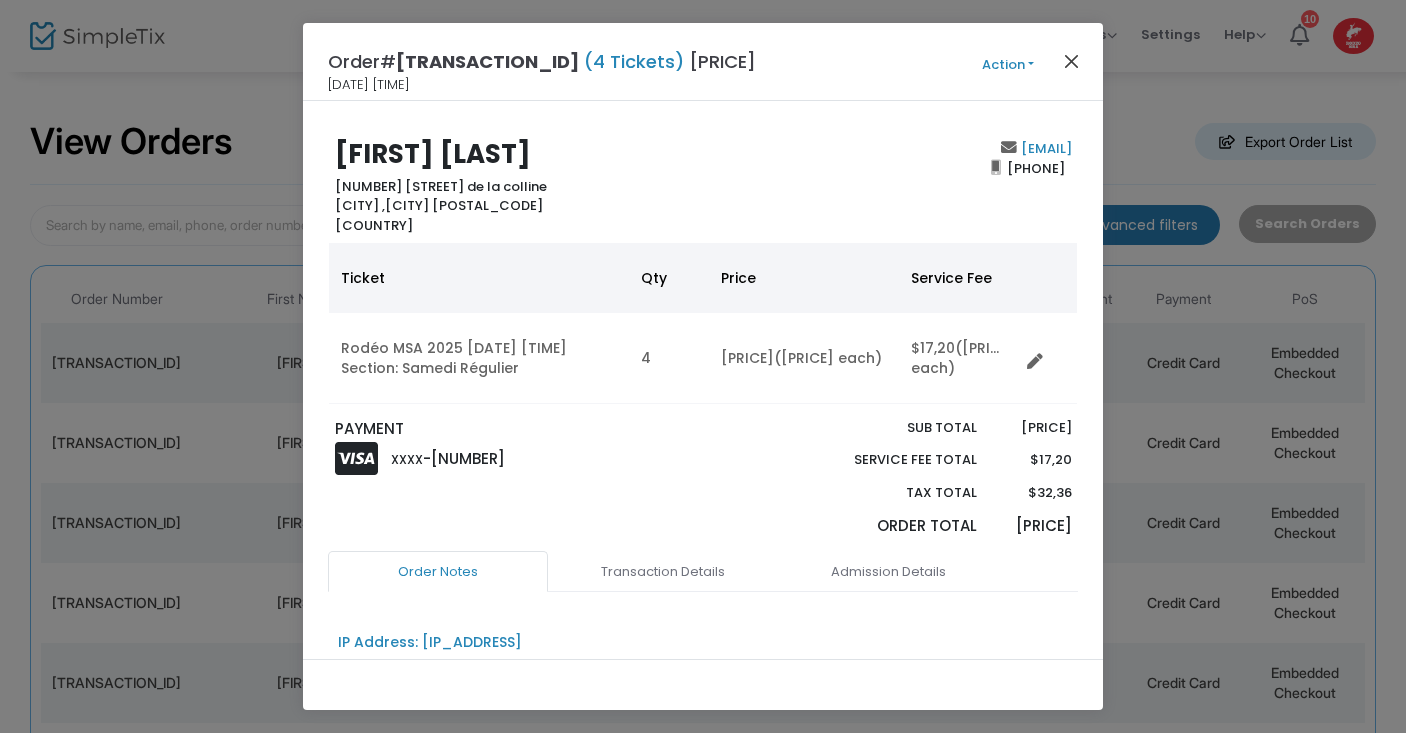 click 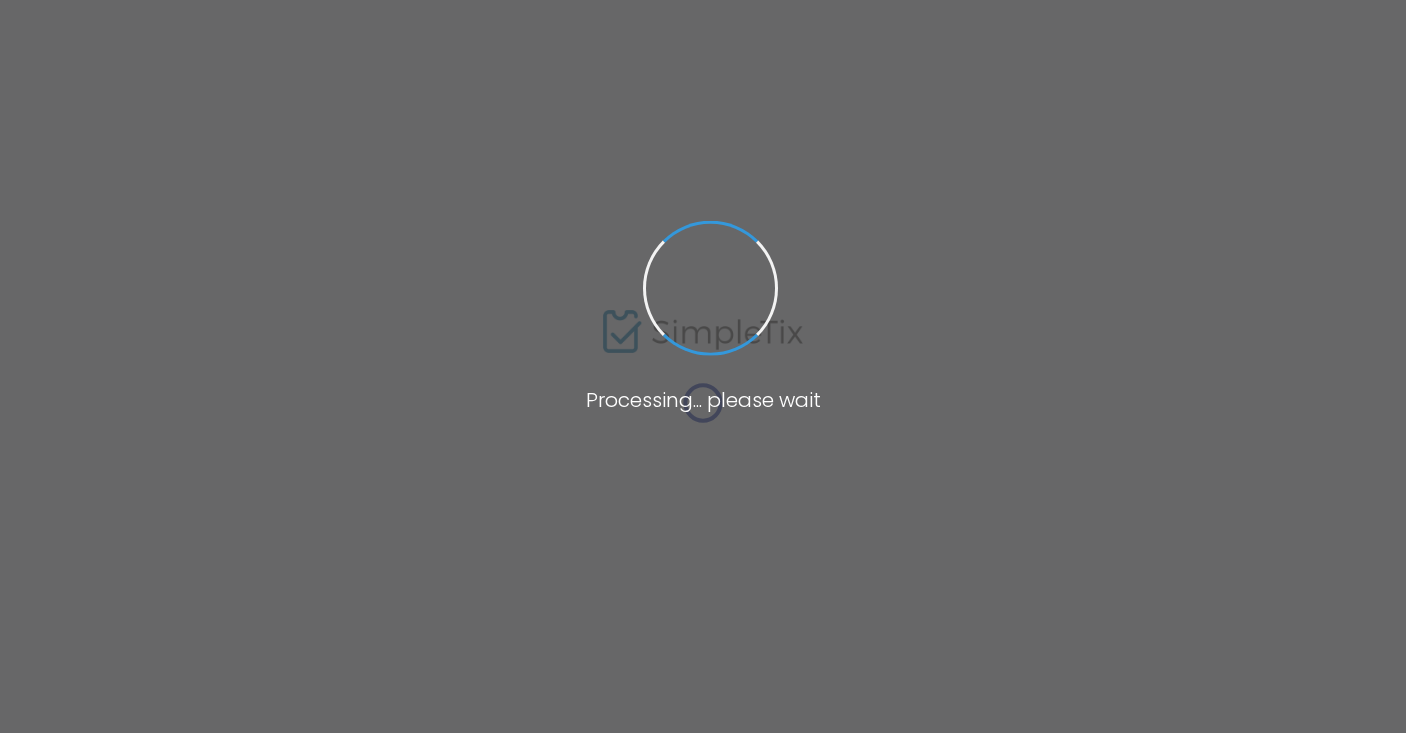 scroll, scrollTop: 0, scrollLeft: 0, axis: both 